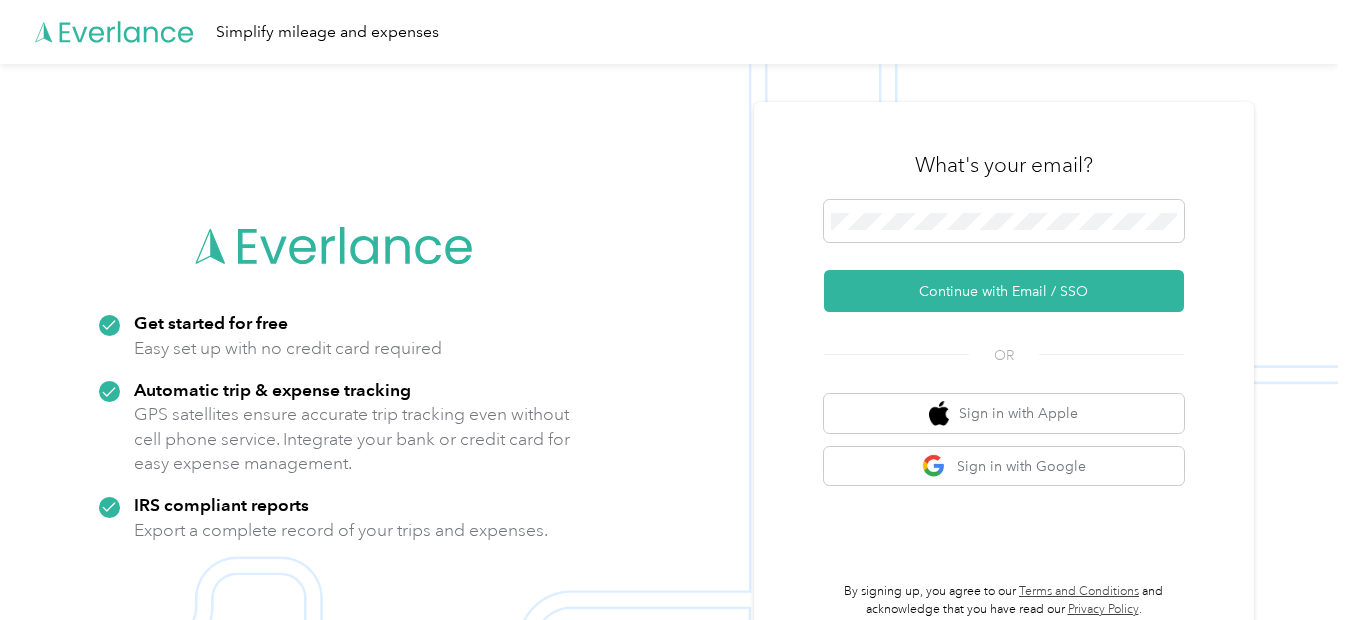 scroll, scrollTop: 0, scrollLeft: 0, axis: both 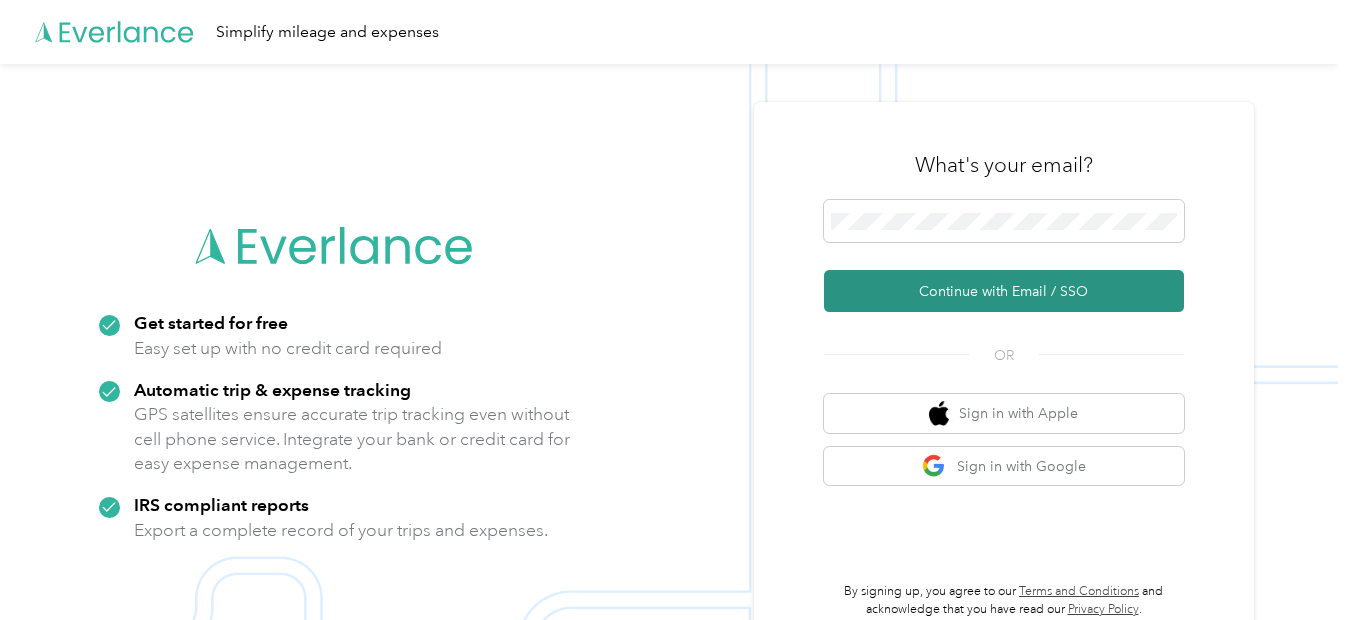 click on "Continue with Email / SSO" at bounding box center (1004, 291) 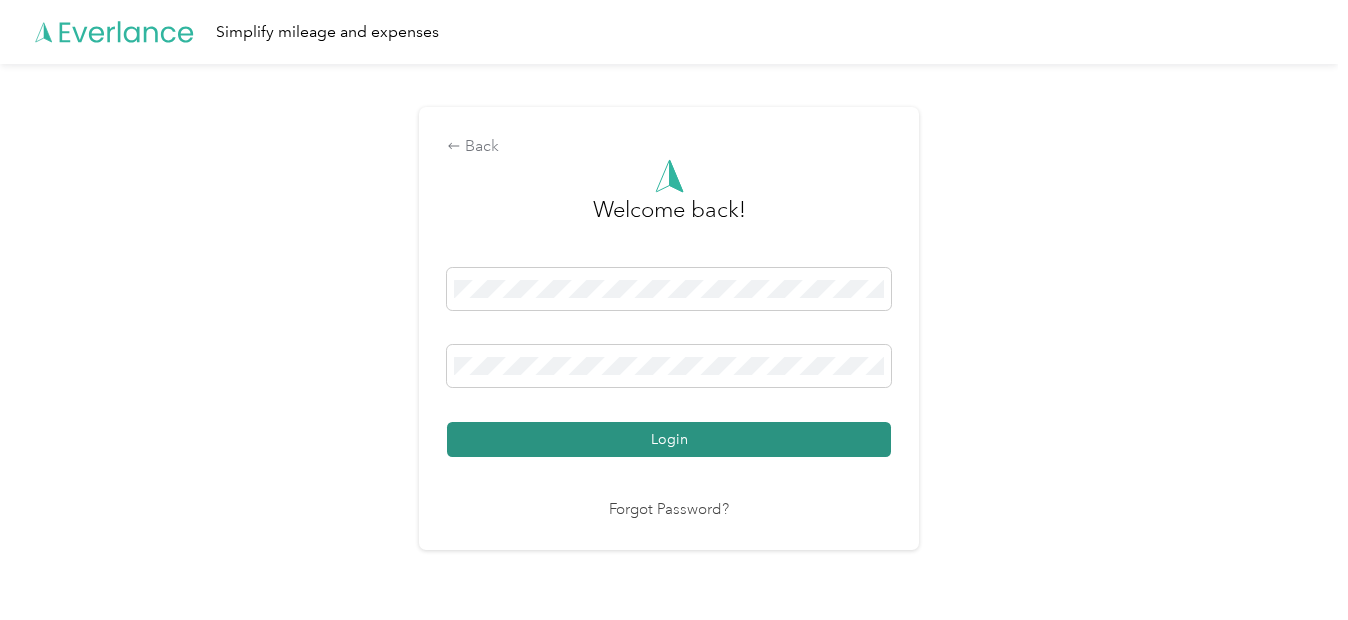 click on "Login" at bounding box center [669, 439] 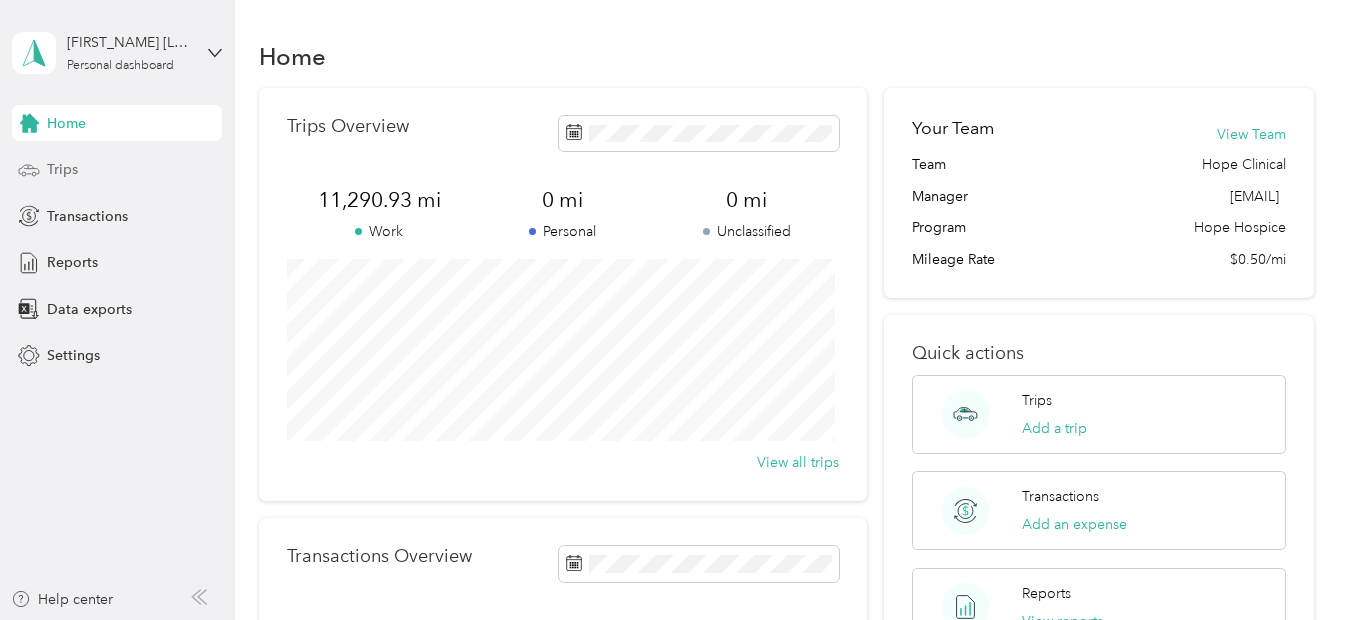 click on "Trips" at bounding box center [62, 169] 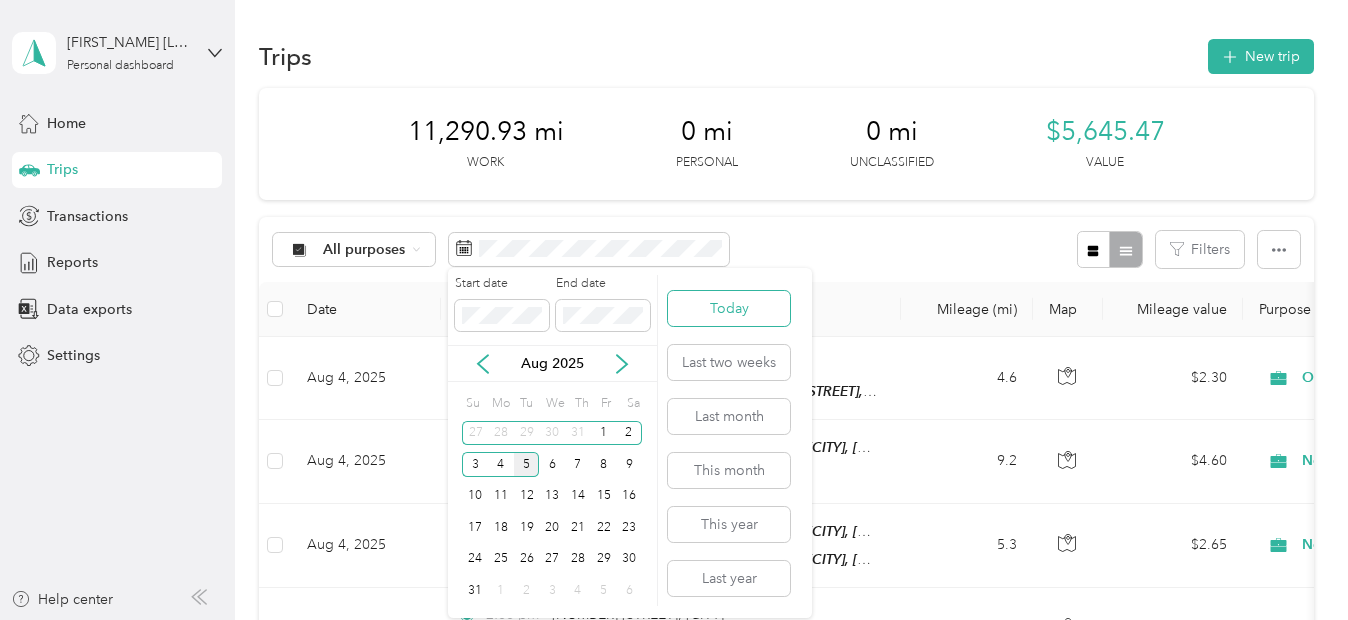 click on "Today" at bounding box center [729, 308] 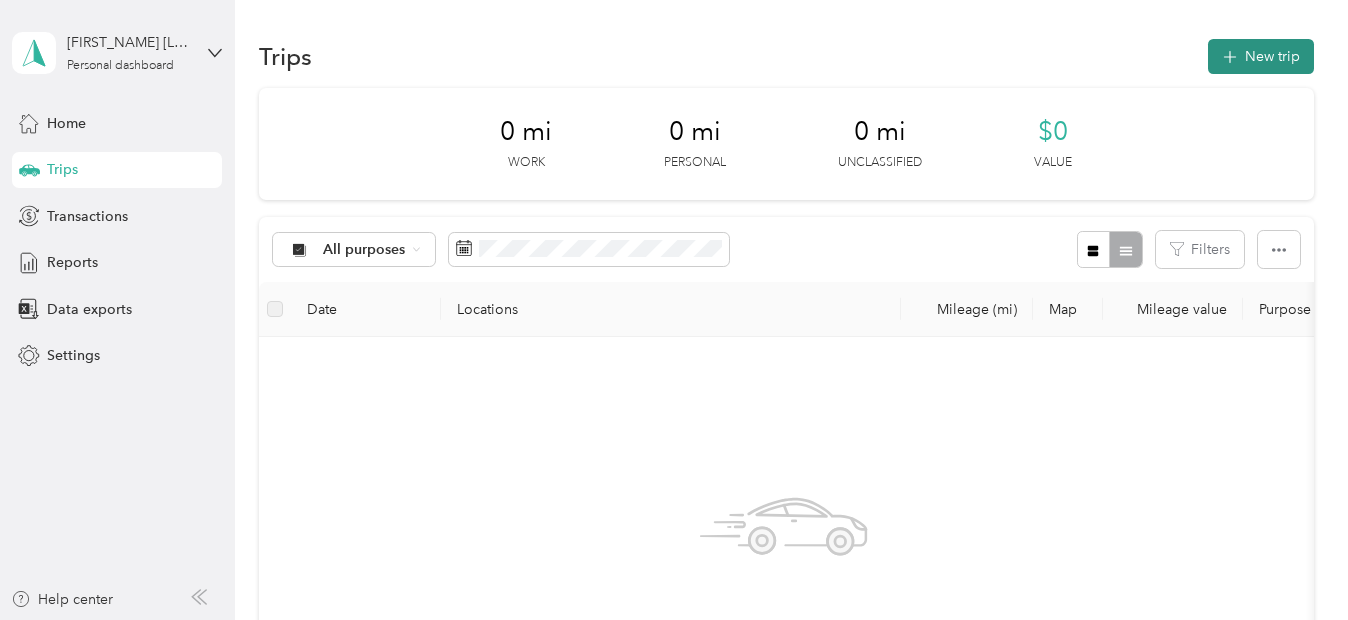 click on "New trip" at bounding box center (1261, 56) 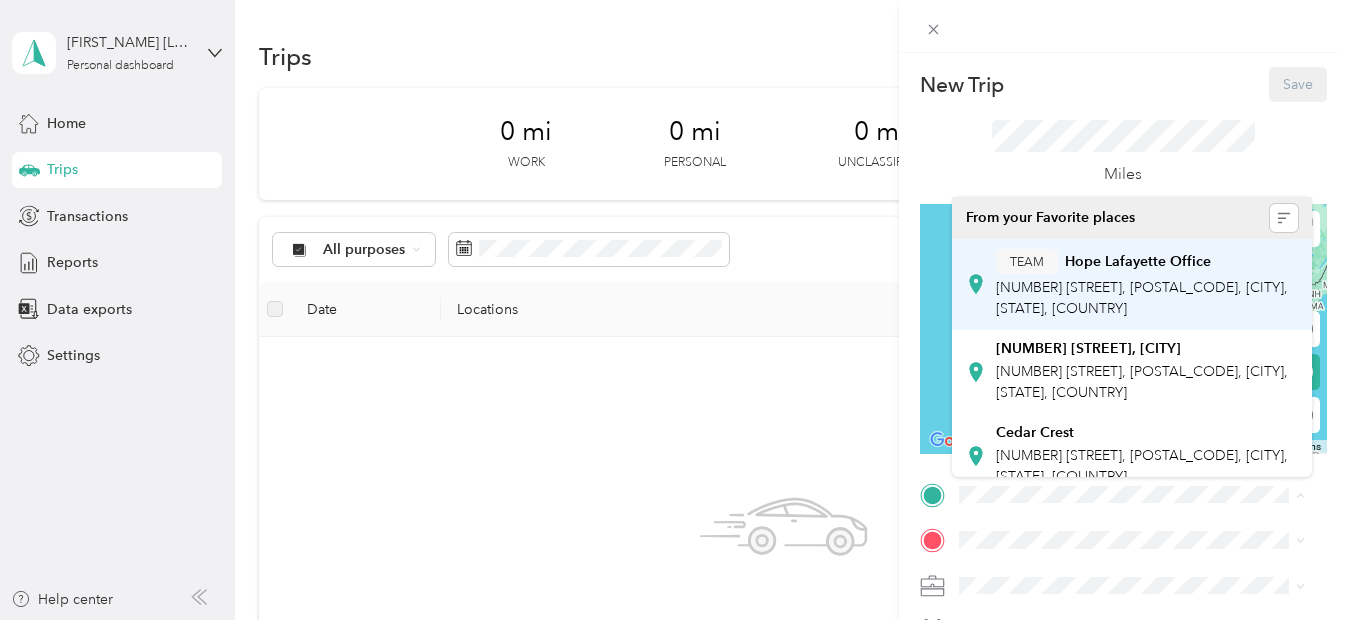 click on "[NUMBER] [STREET], [POSTAL_CODE], [CITY], [STATE], [COUNTRY]" at bounding box center [1142, 298] 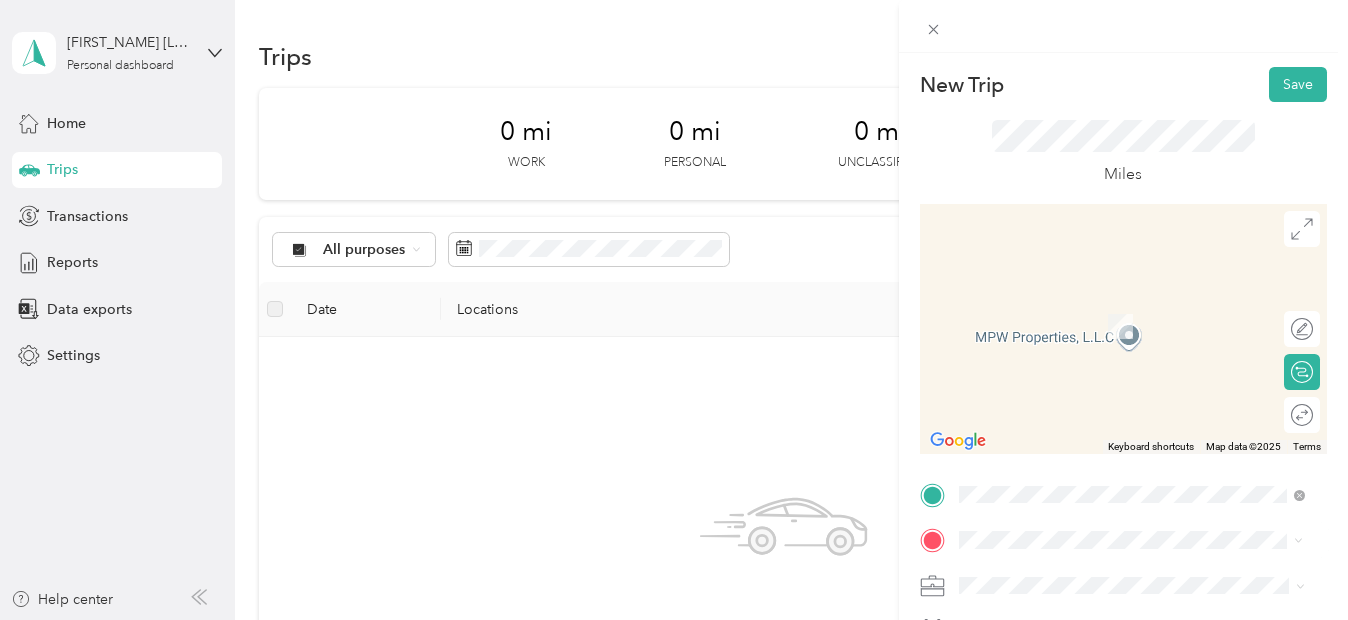 click on "[ORGANIZATION]" at bounding box center (1125, 305) 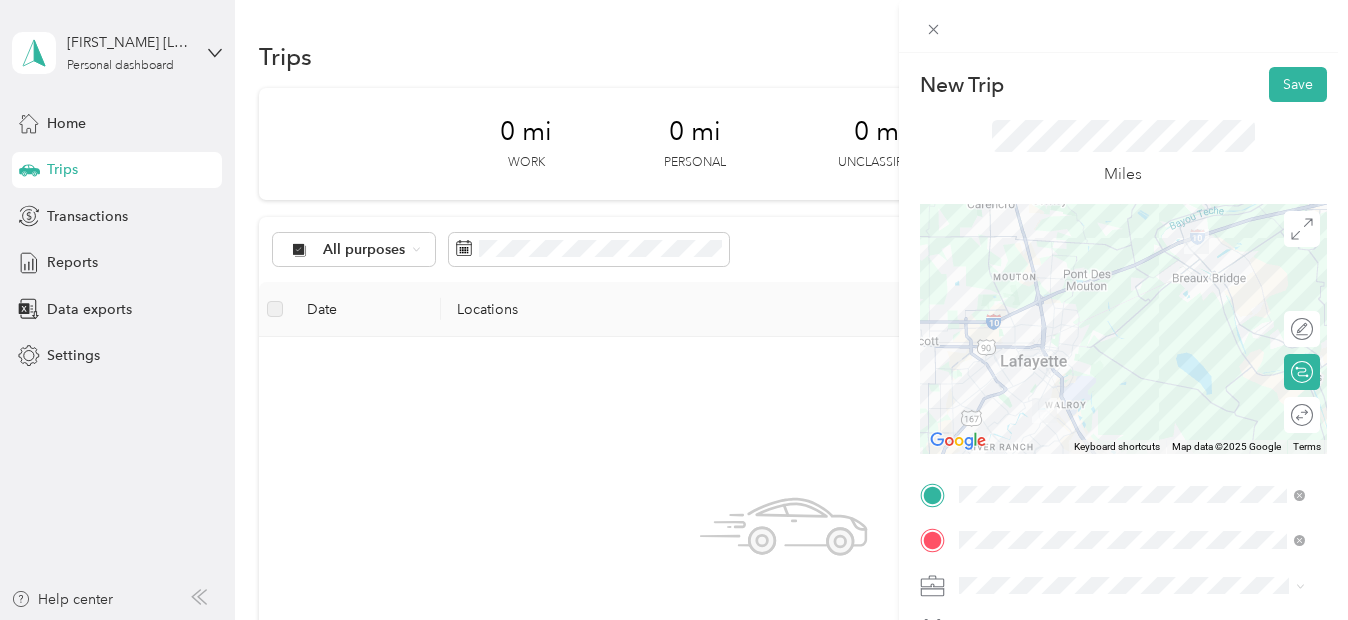 scroll, scrollTop: 430, scrollLeft: 0, axis: vertical 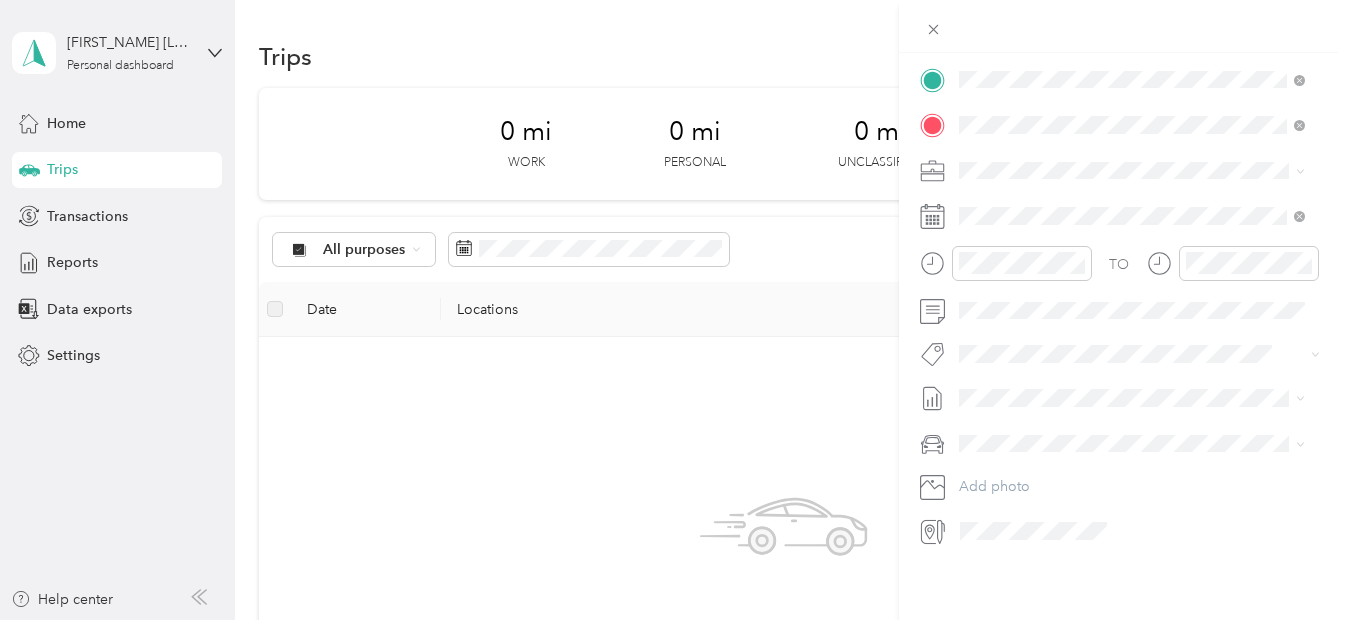 click on "Normal Visit" at bounding box center [1004, 430] 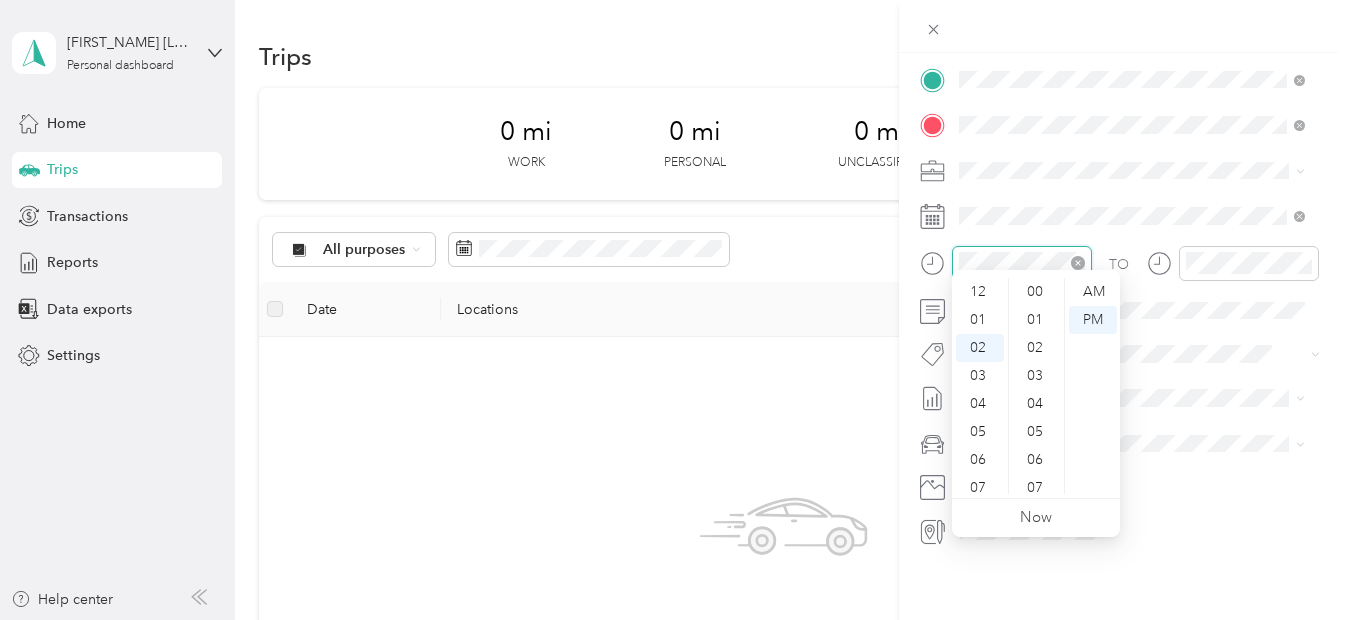 scroll, scrollTop: 56, scrollLeft: 0, axis: vertical 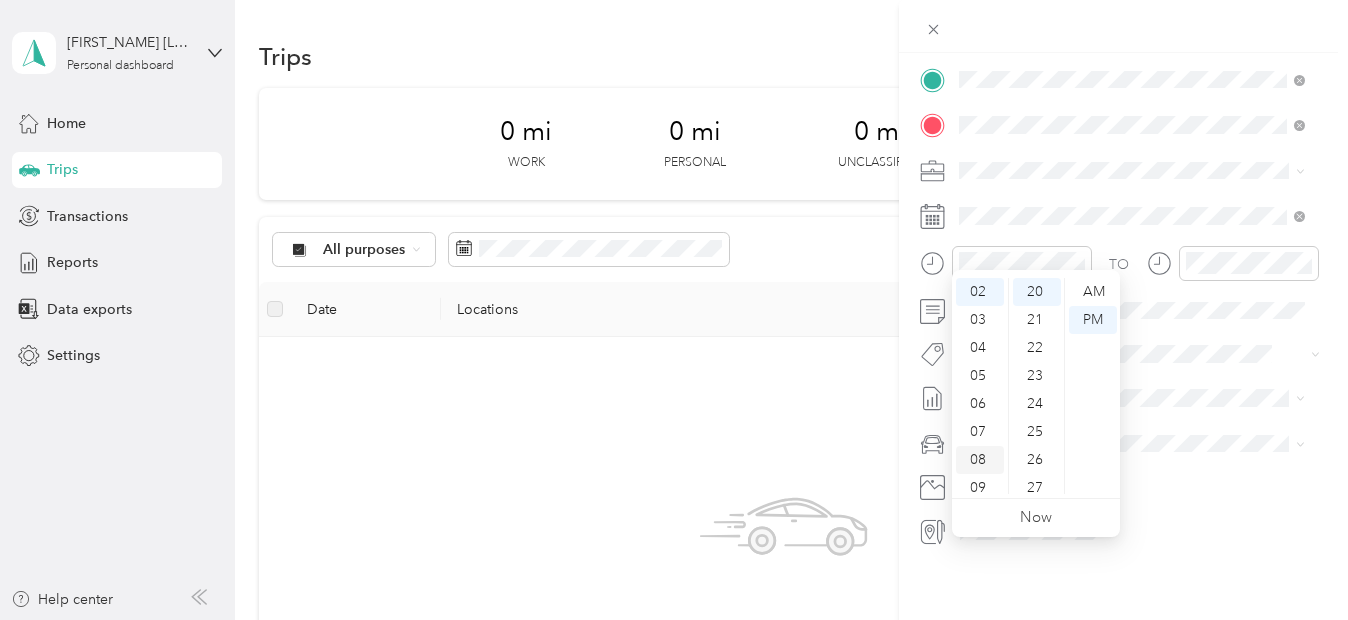 click on "08" at bounding box center (980, 460) 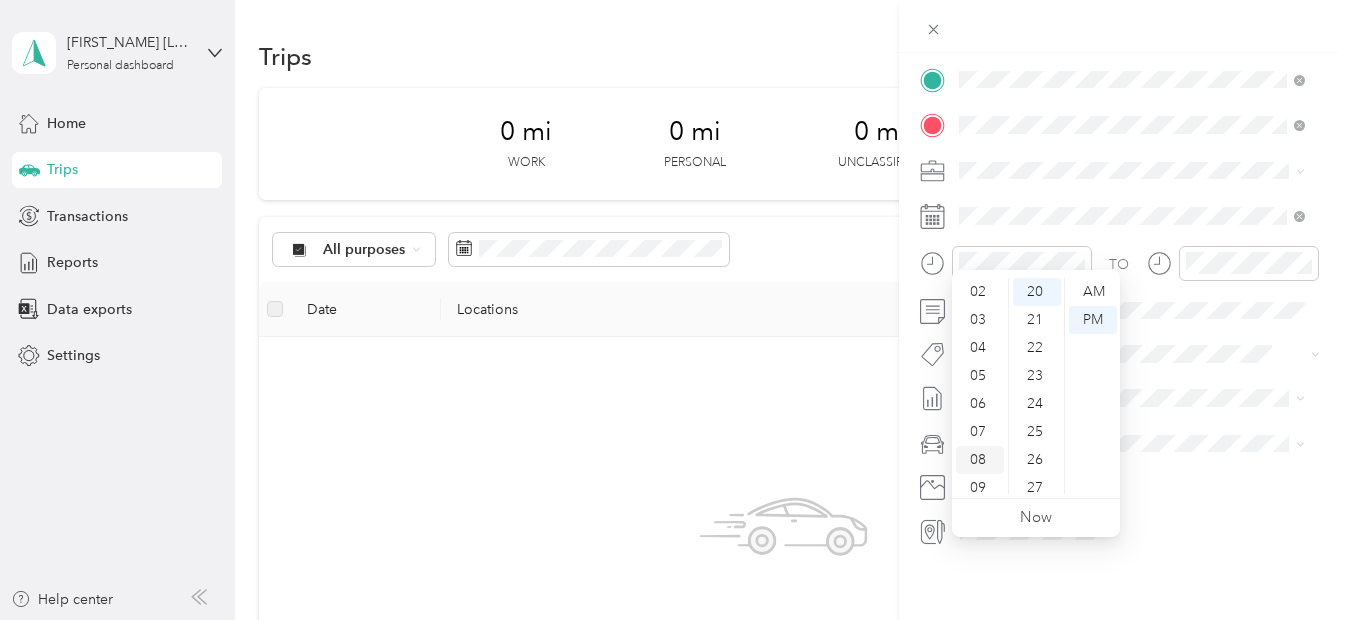 scroll, scrollTop: 120, scrollLeft: 0, axis: vertical 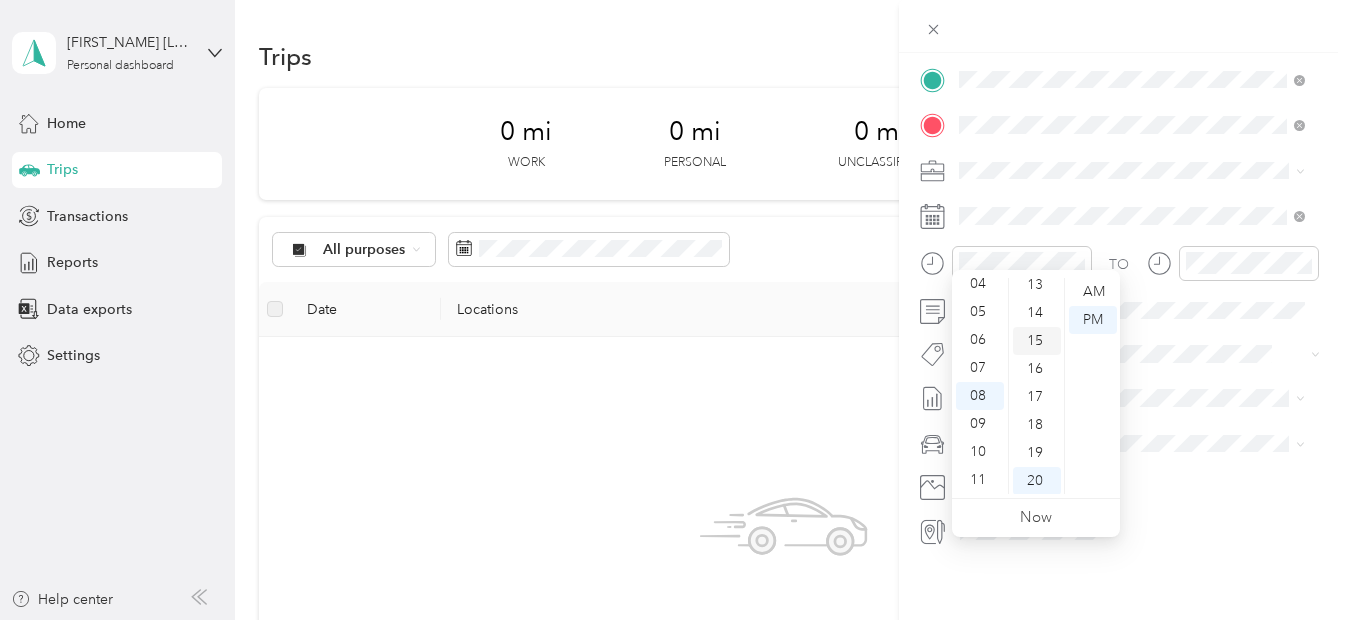 click on "15" at bounding box center (1037, 341) 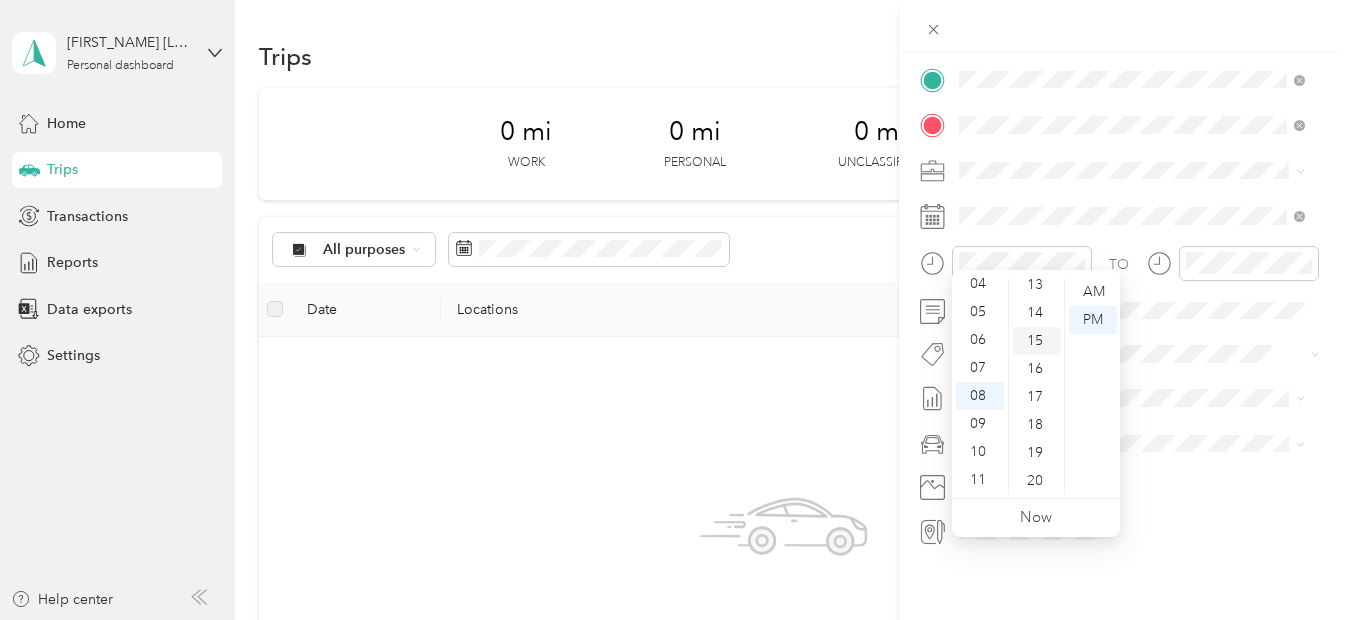 scroll, scrollTop: 420, scrollLeft: 0, axis: vertical 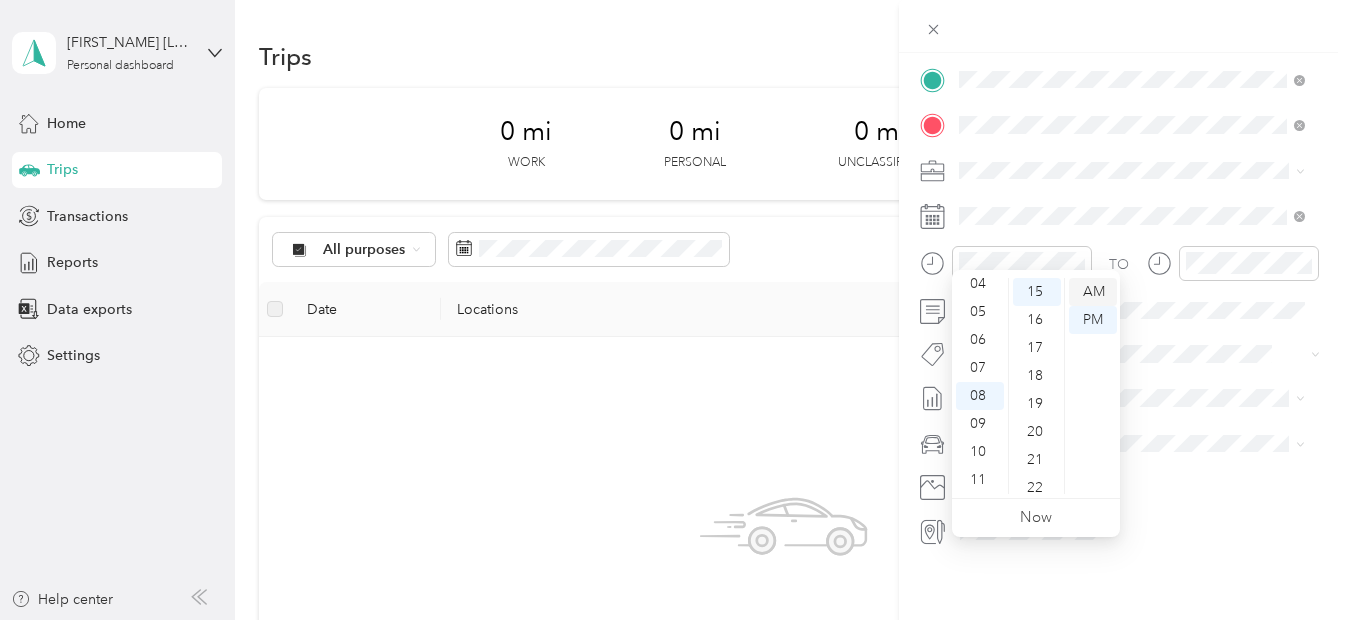 click on "AM" at bounding box center [1093, 292] 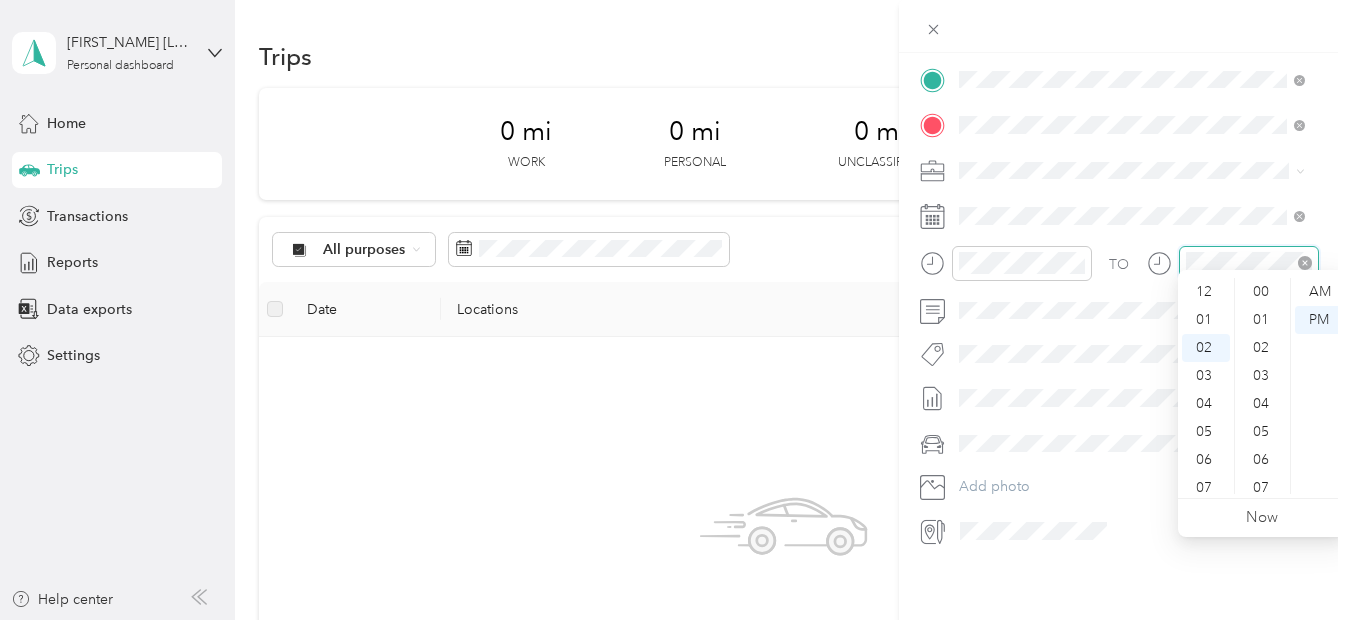 scroll, scrollTop: 56, scrollLeft: 0, axis: vertical 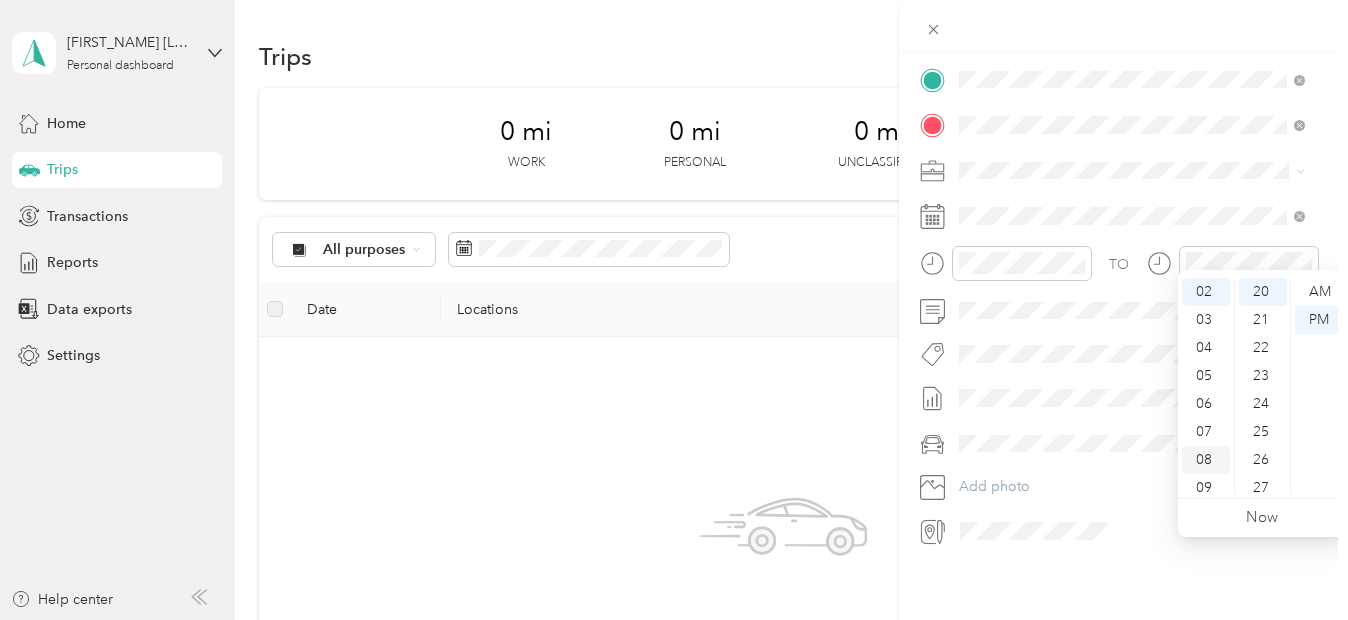click on "08" at bounding box center (1206, 460) 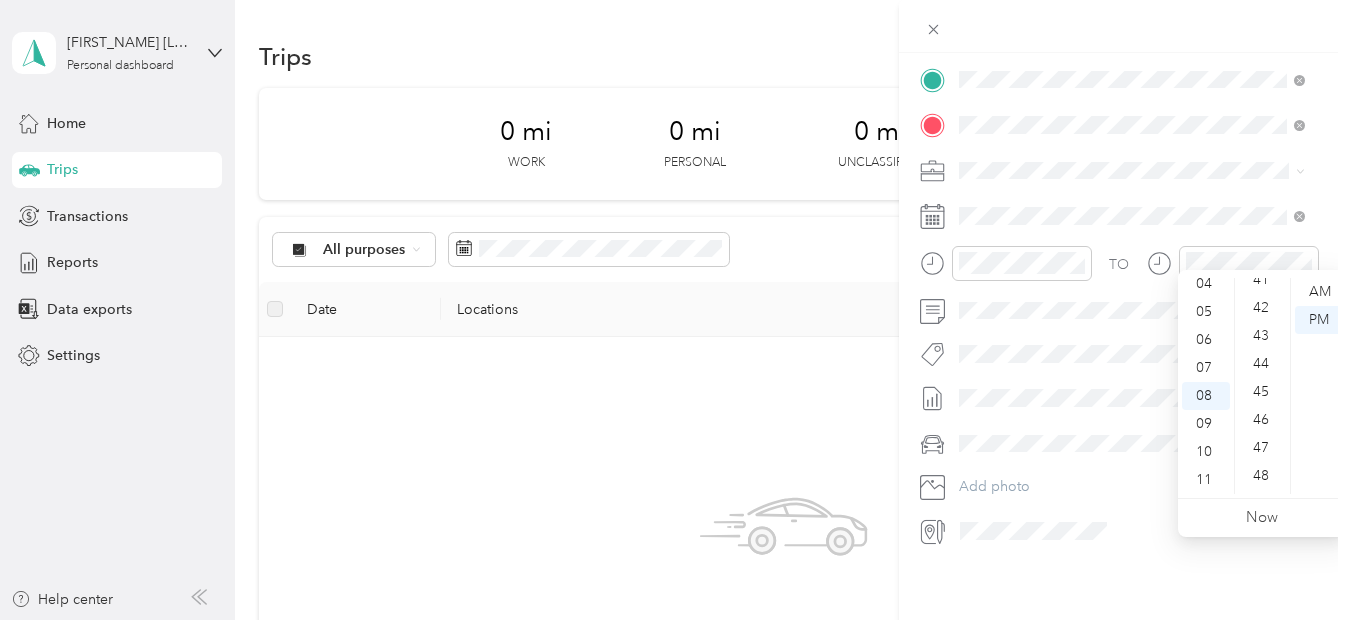 scroll, scrollTop: 1316, scrollLeft: 0, axis: vertical 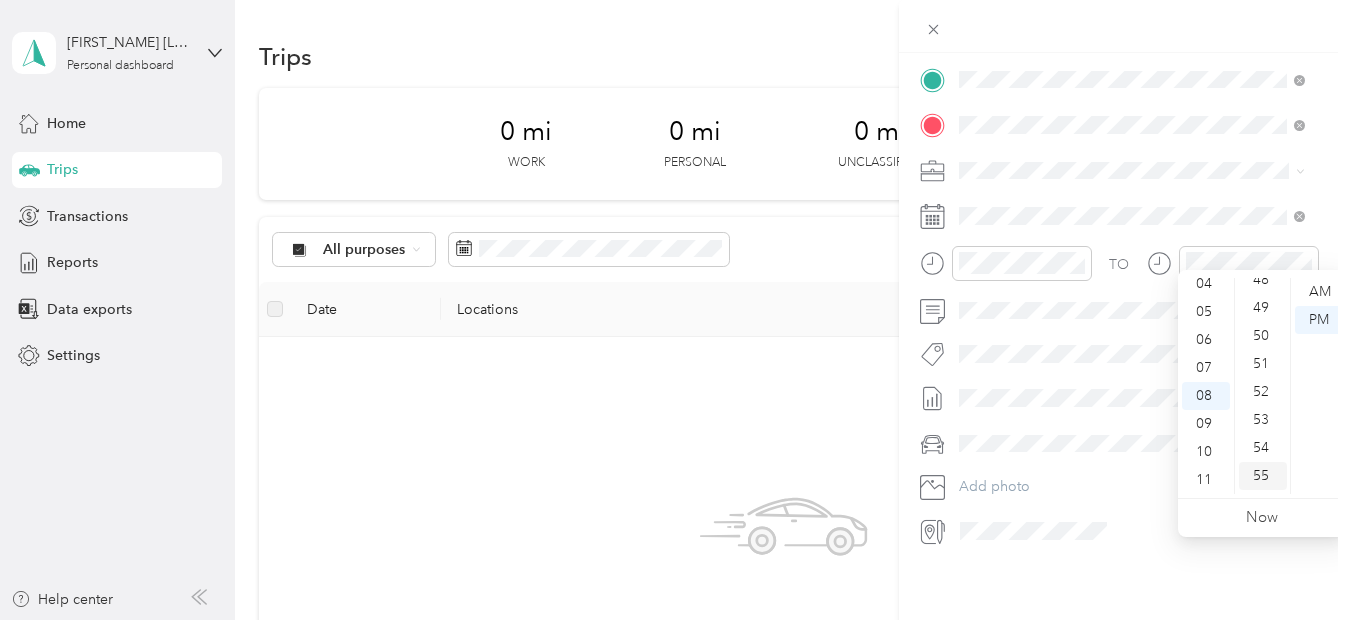 click on "55" at bounding box center (1263, 476) 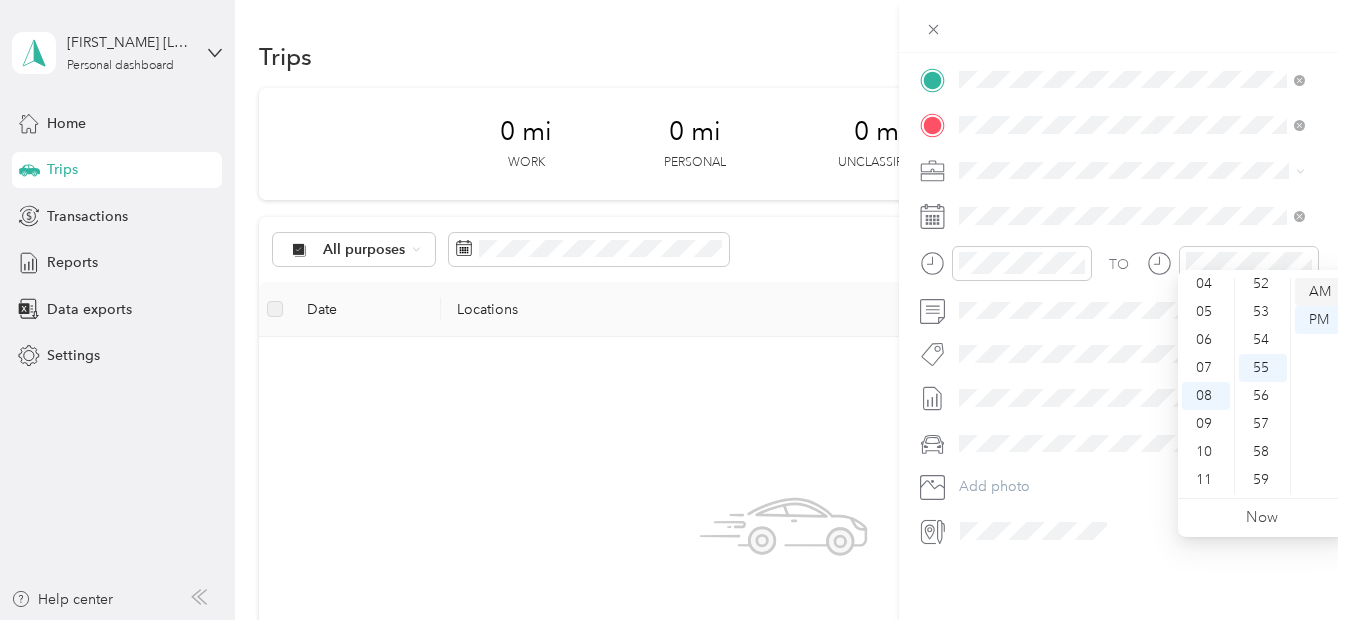 click on "AM" at bounding box center [1319, 292] 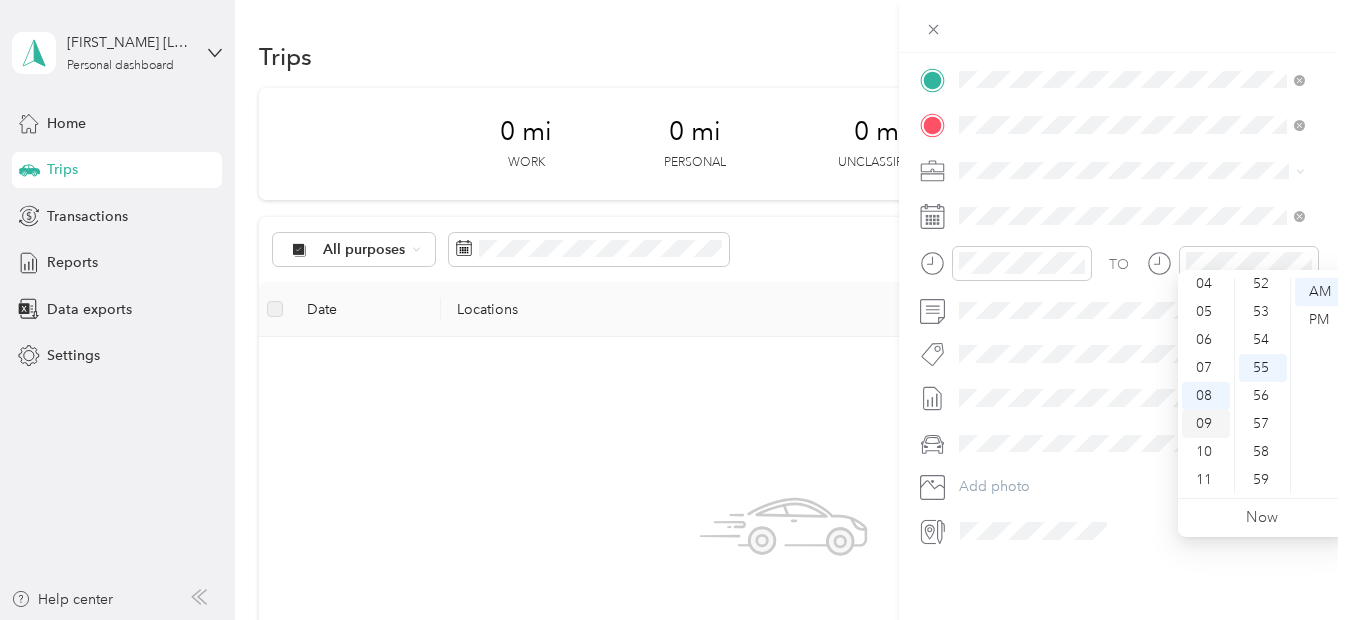 click on "09" at bounding box center (1206, 424) 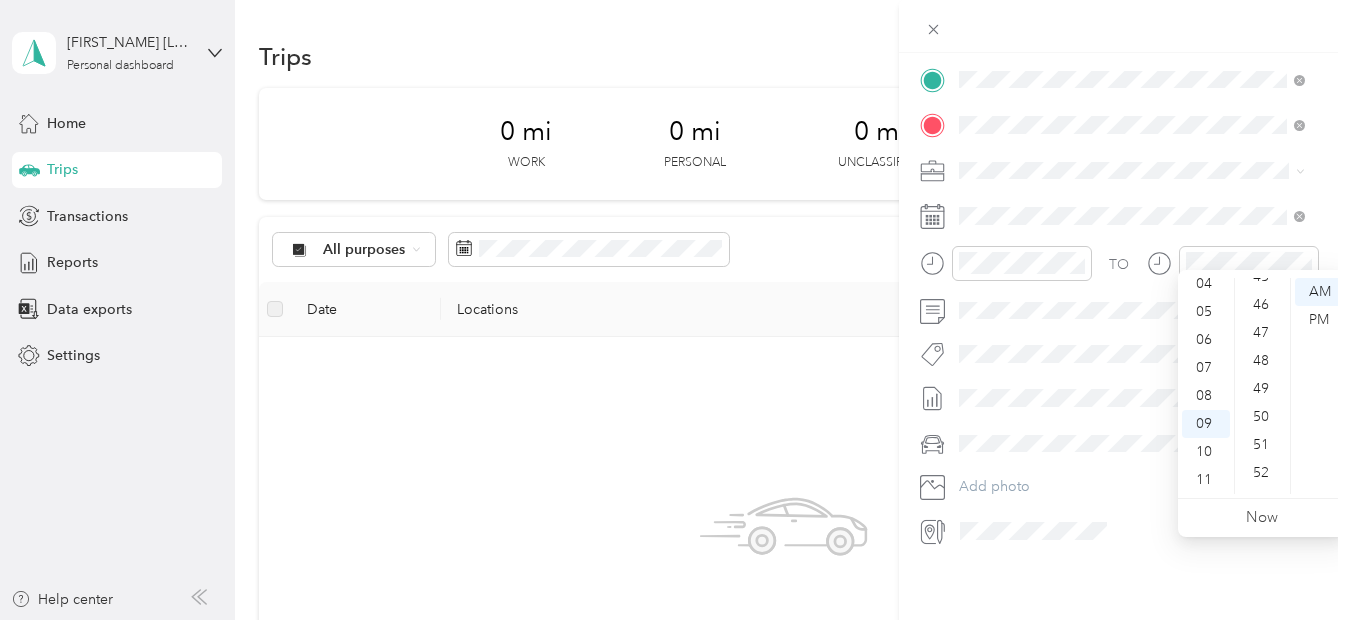 scroll, scrollTop: 1235, scrollLeft: 0, axis: vertical 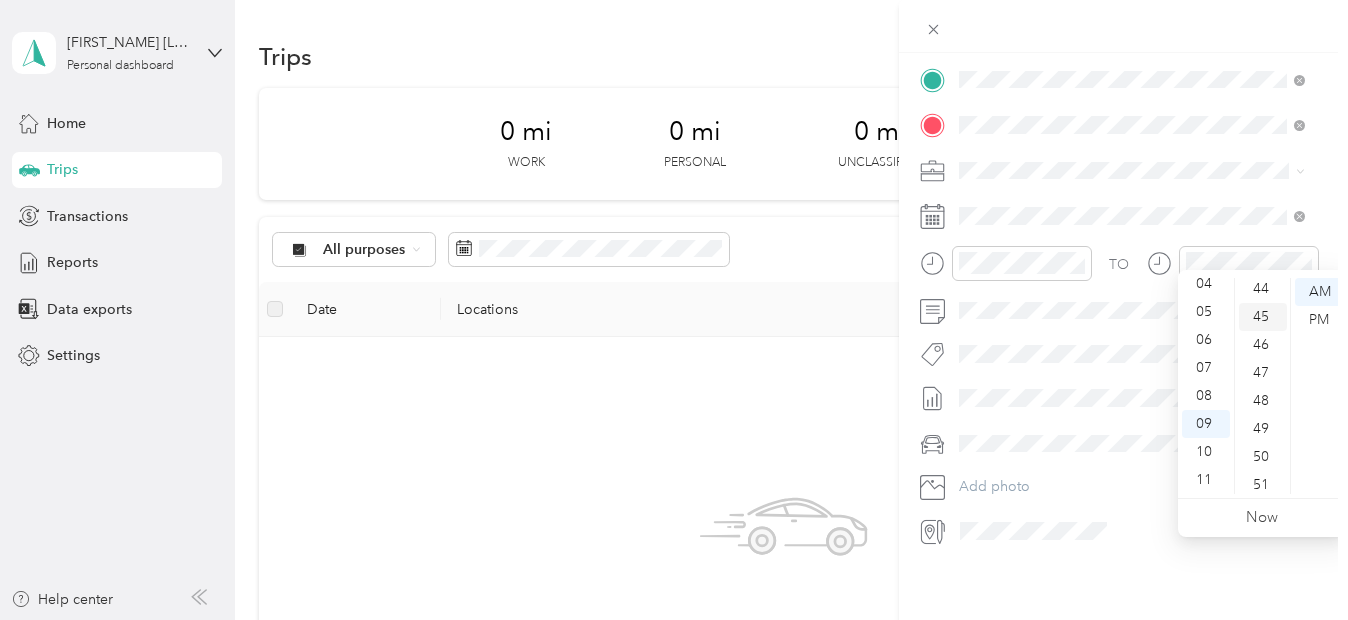 click on "45" at bounding box center [1263, 317] 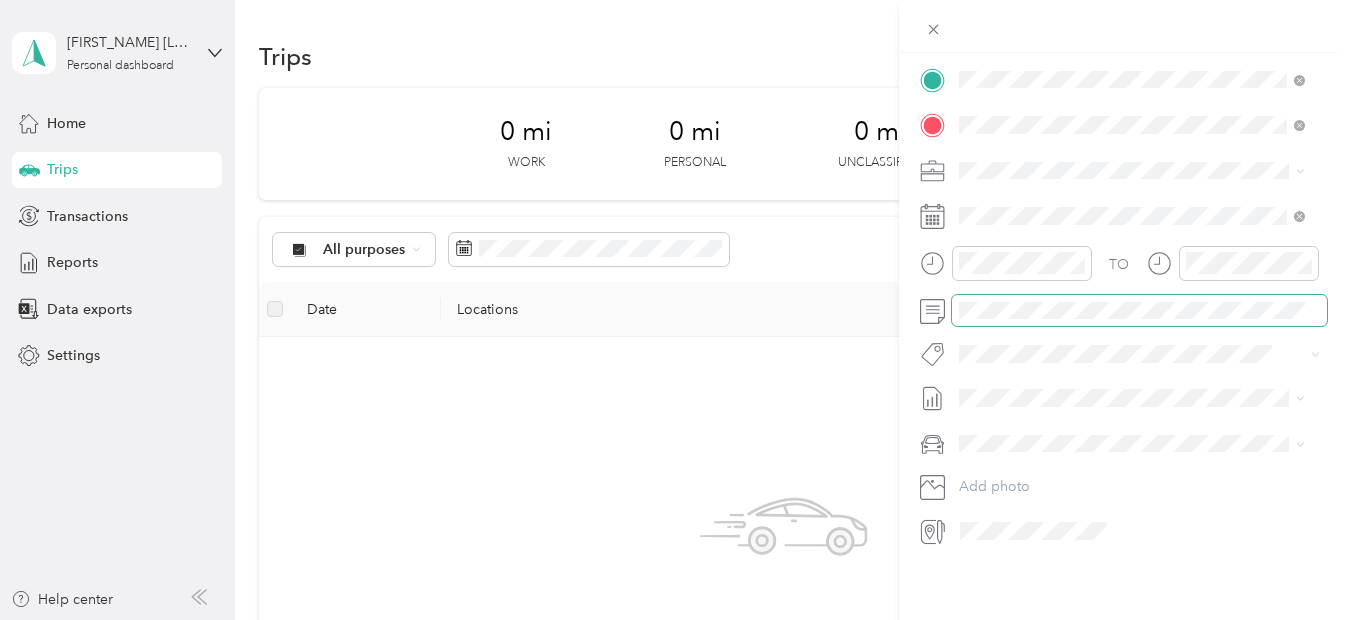 scroll, scrollTop: 0, scrollLeft: 0, axis: both 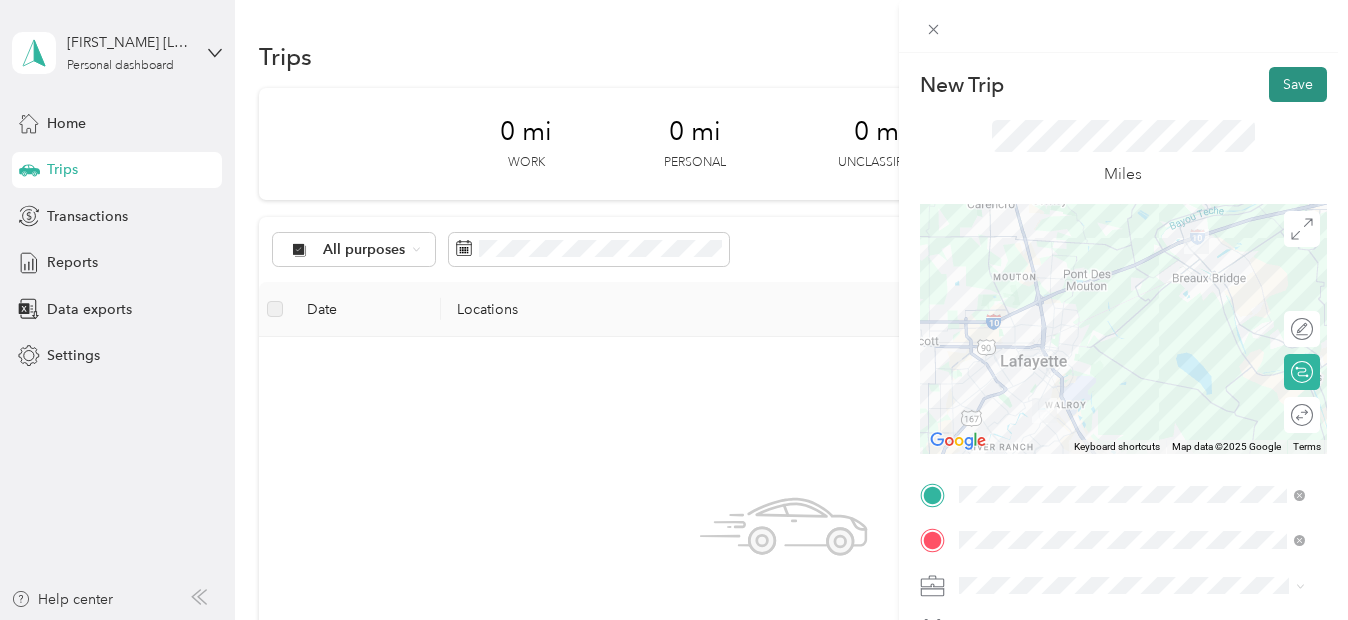 click on "Save" at bounding box center (1298, 84) 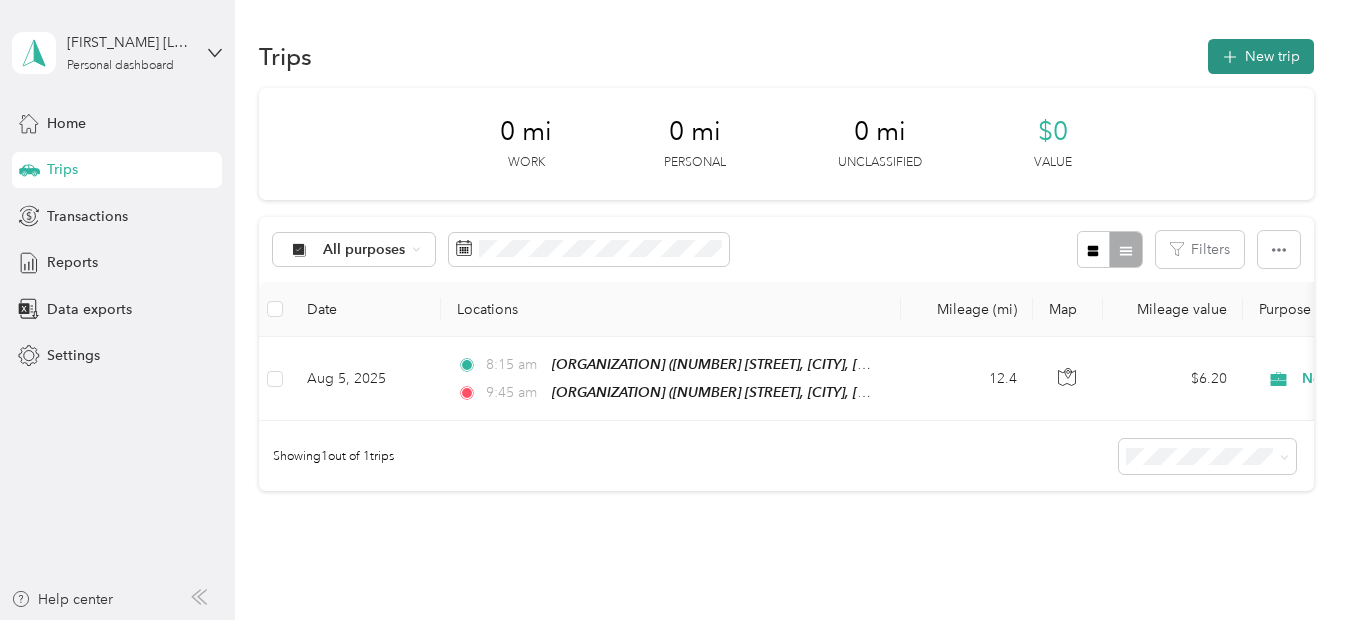 click on "New trip" at bounding box center [1261, 56] 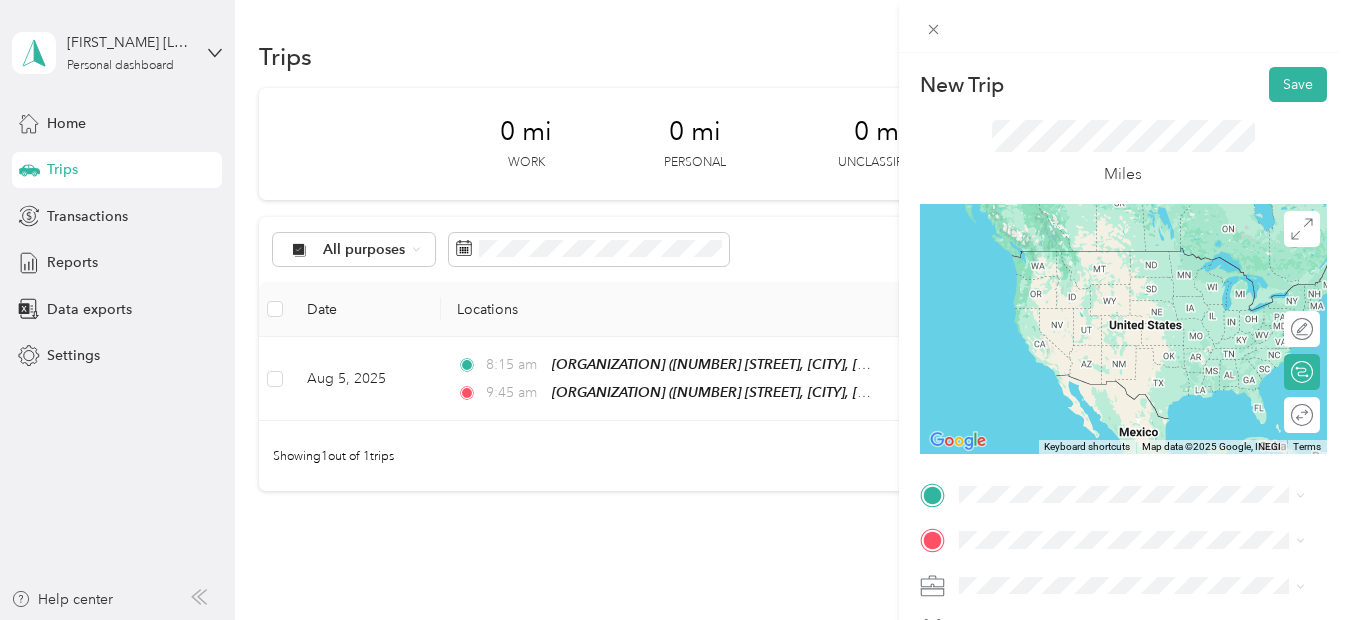 click on "[NUMBER] [STREET], [POSTAL_CODE], [CITY], [STATE]" at bounding box center (1142, 287) 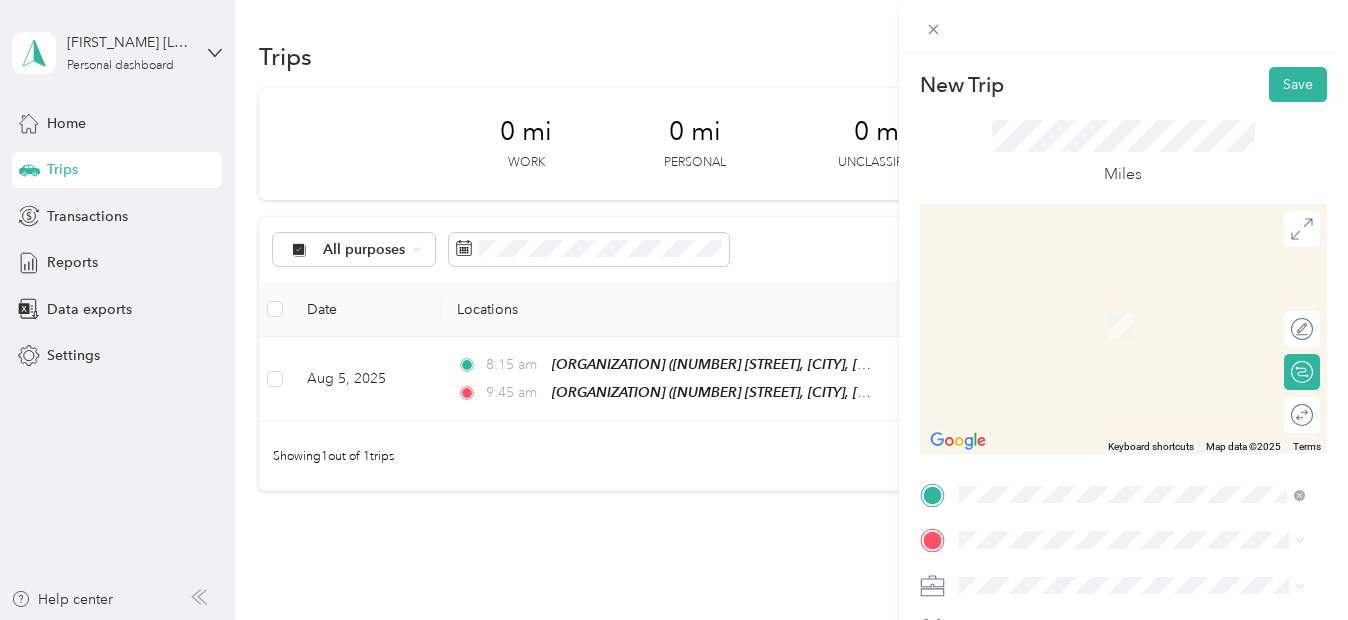 click on "[NUMBER] [STREET]
[CITY], [STATE] [POSTAL_CODE], [COUNTRY]" at bounding box center [1140, 293] 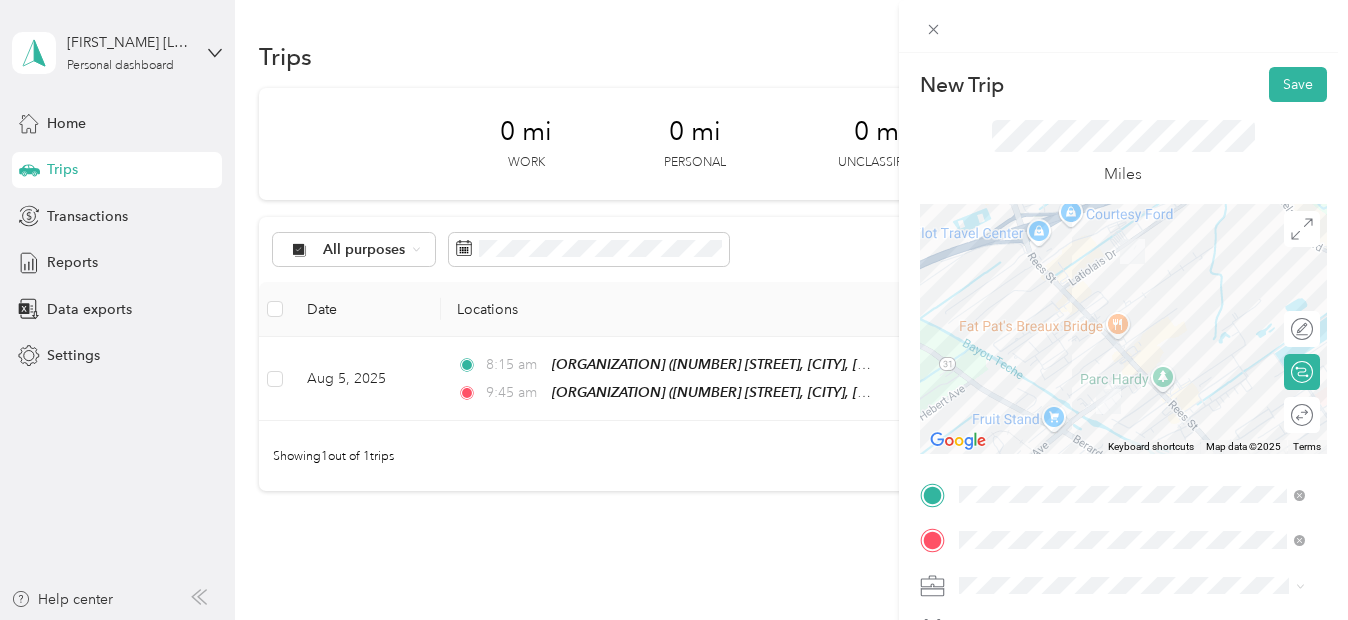 click on "Miles" at bounding box center [1123, 153] 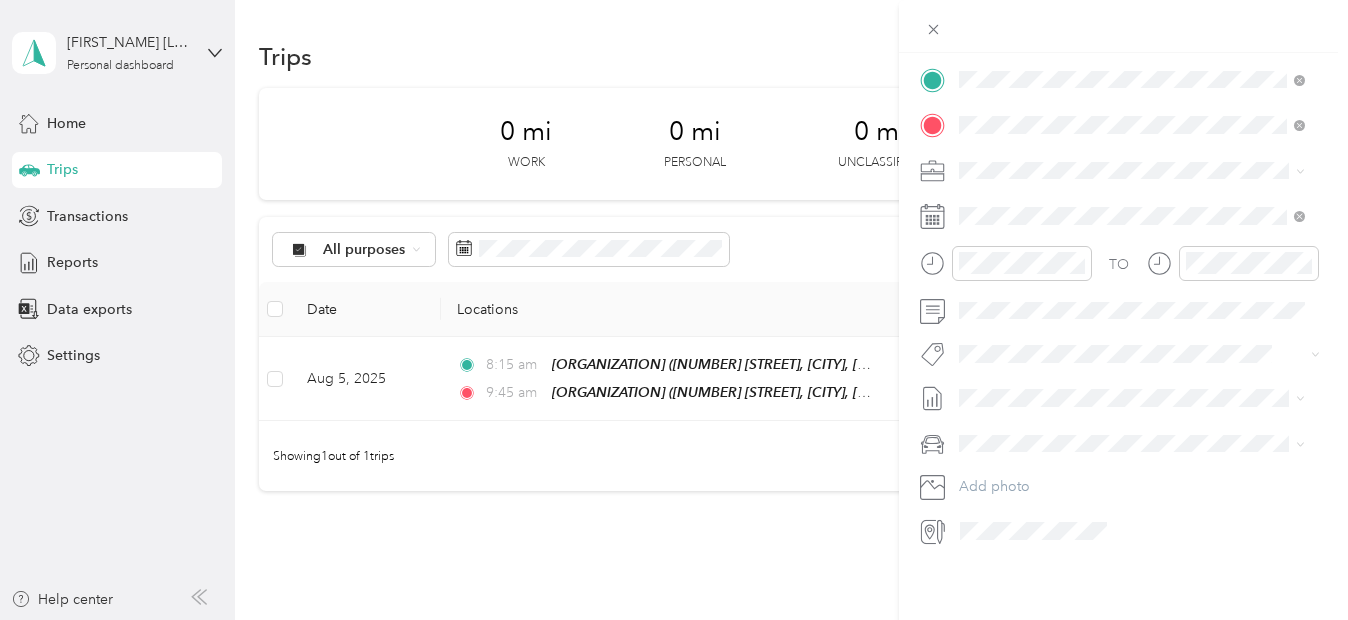 click at bounding box center (1139, 171) 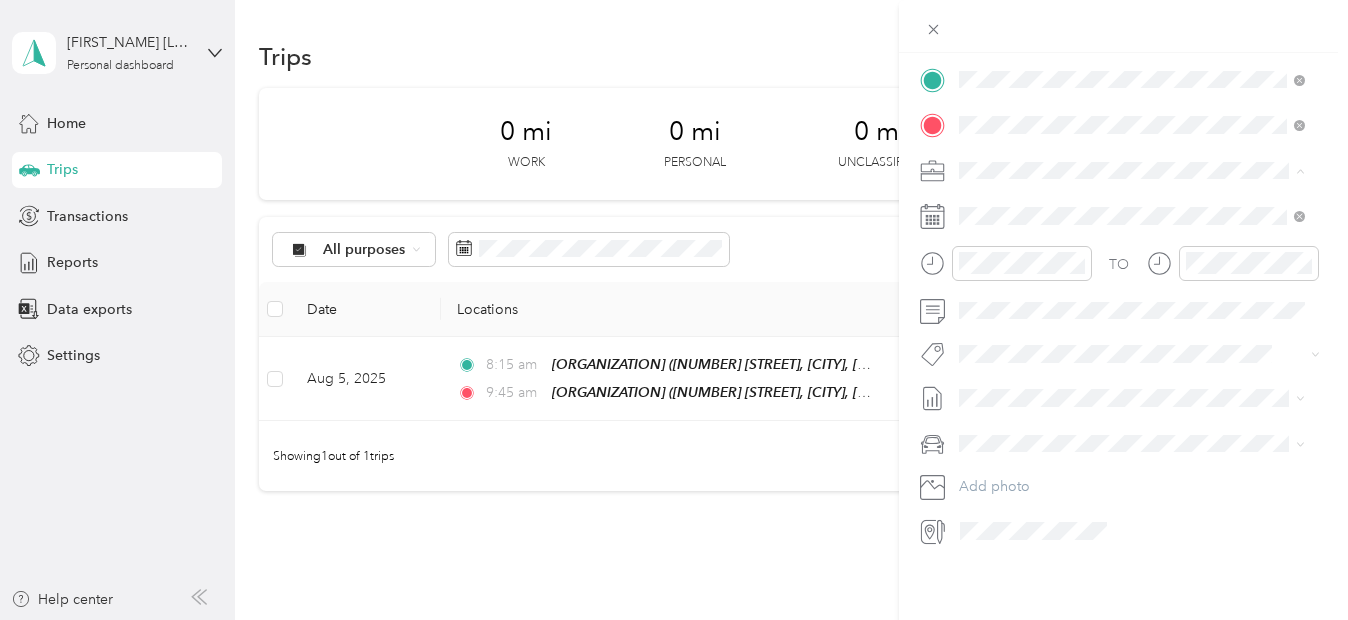click on "Normal Visit" at bounding box center (1132, 435) 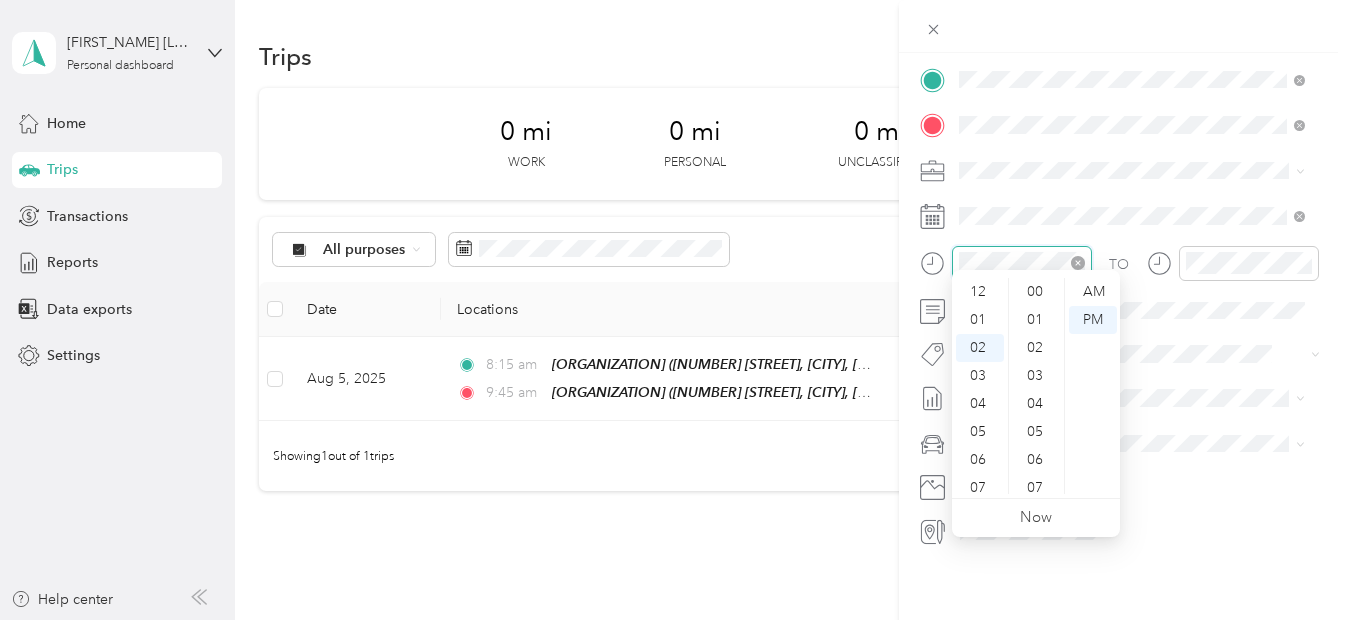 scroll, scrollTop: 56, scrollLeft: 0, axis: vertical 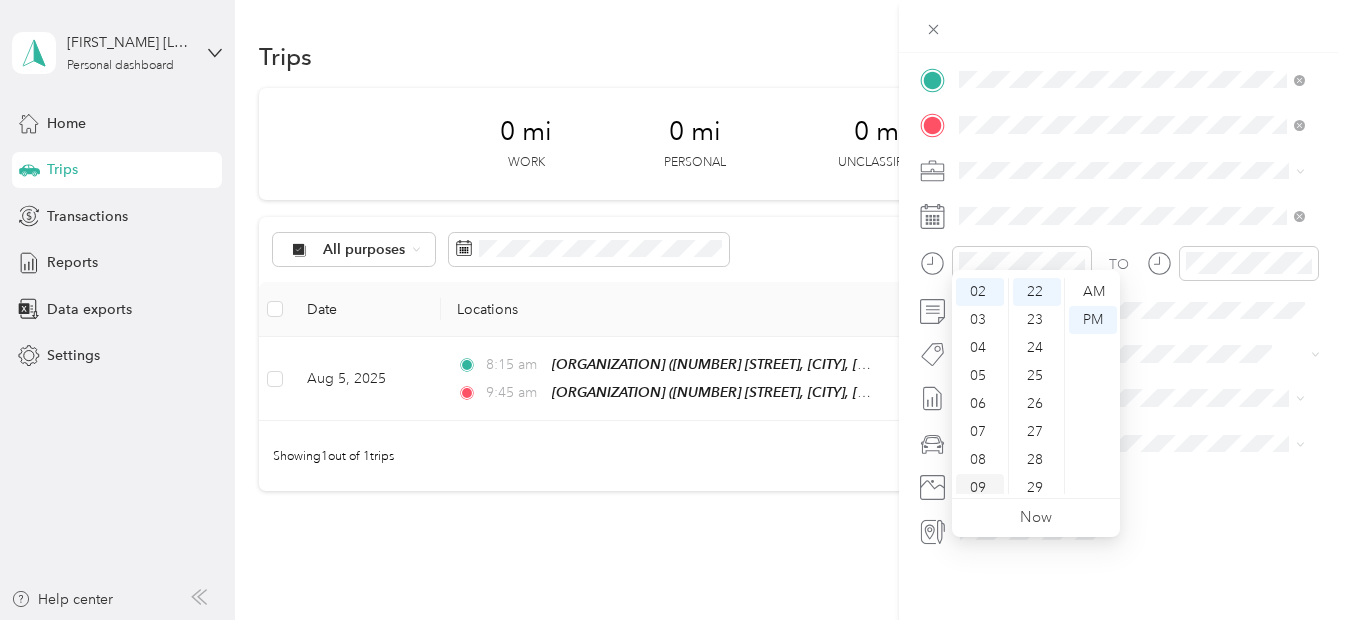 click on "09" at bounding box center [980, 488] 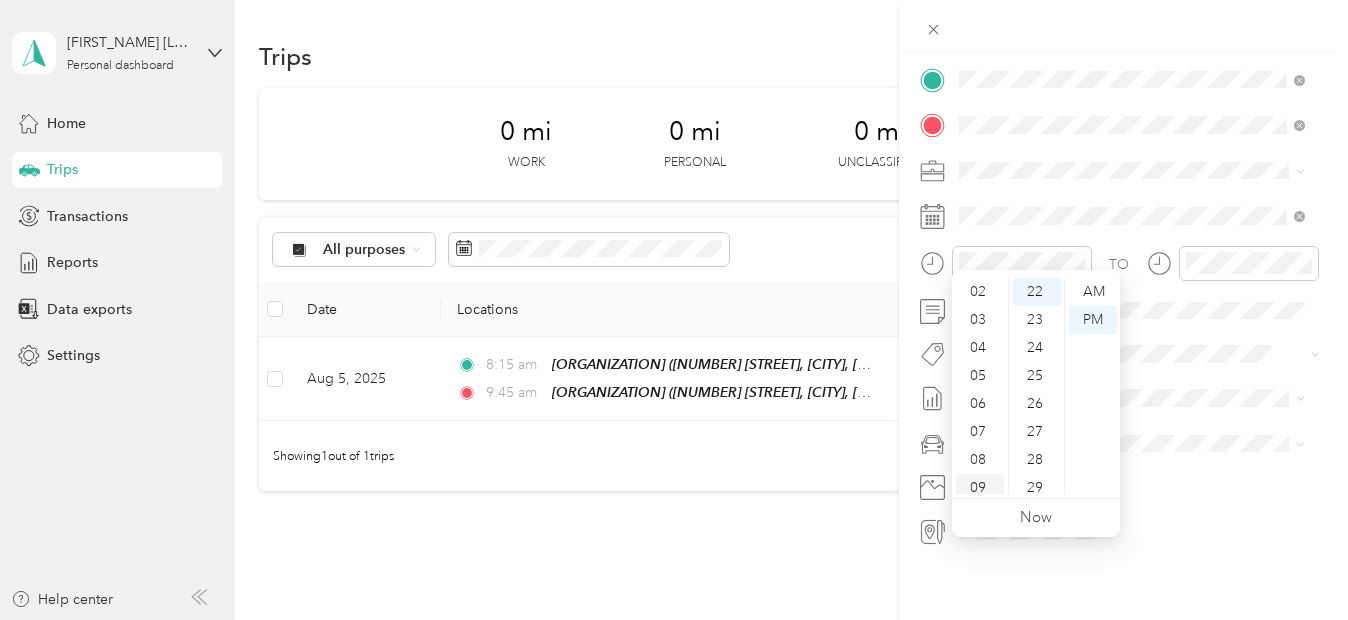 scroll, scrollTop: 120, scrollLeft: 0, axis: vertical 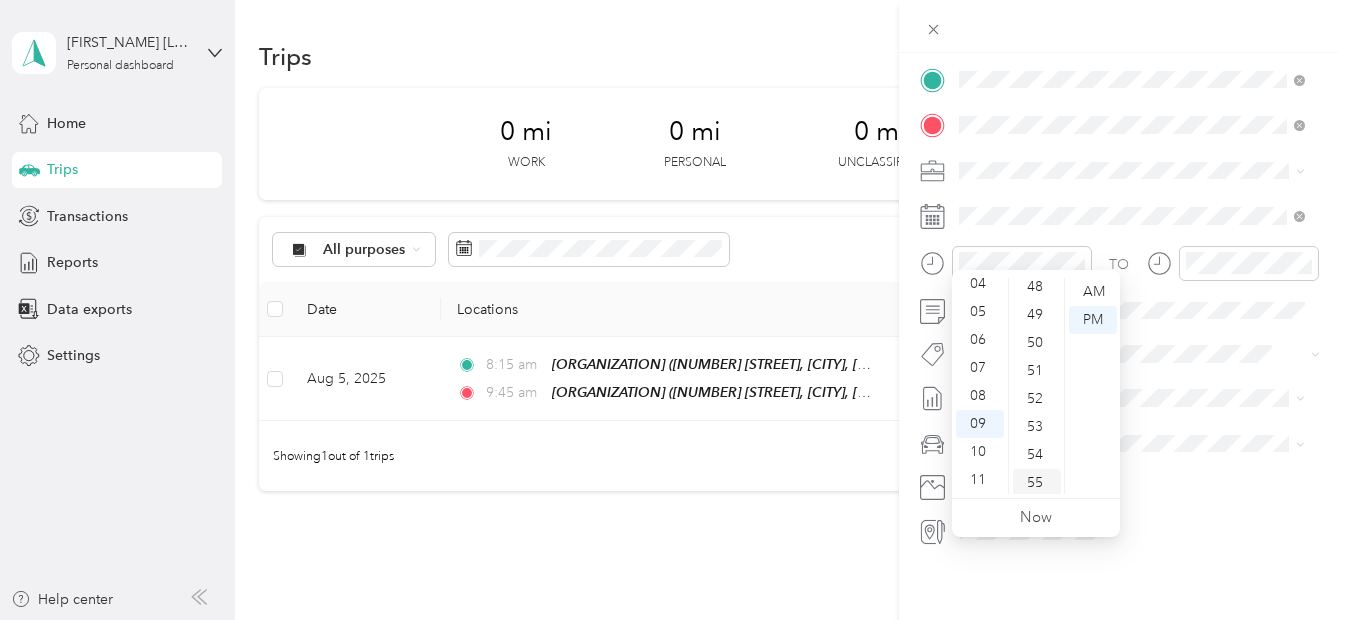 click on "55" at bounding box center (1037, 483) 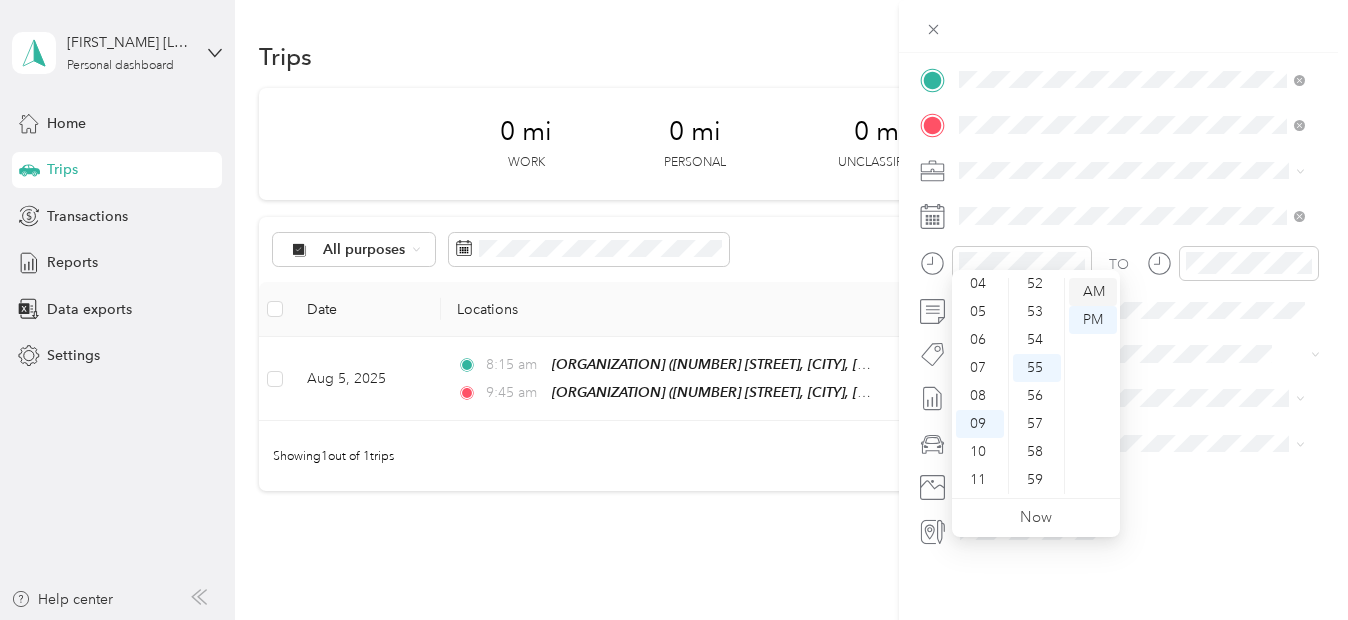 click on "AM" at bounding box center [1093, 292] 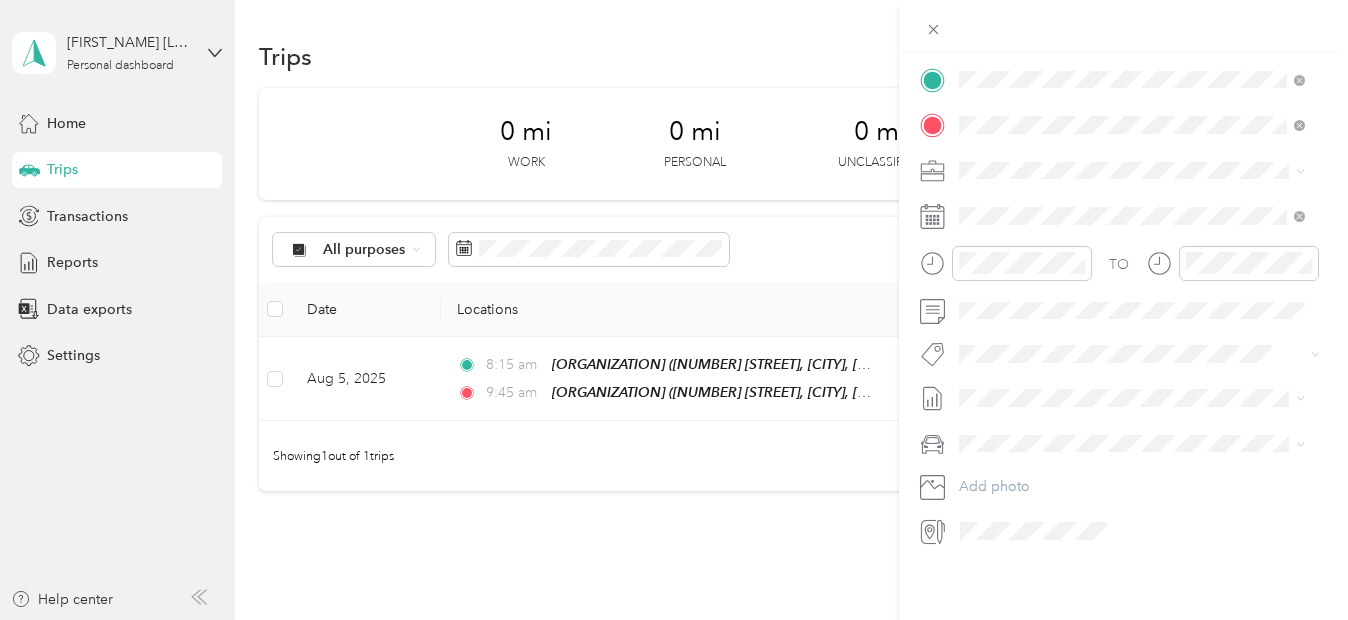 click on "TO Add photo" at bounding box center [1123, 305] 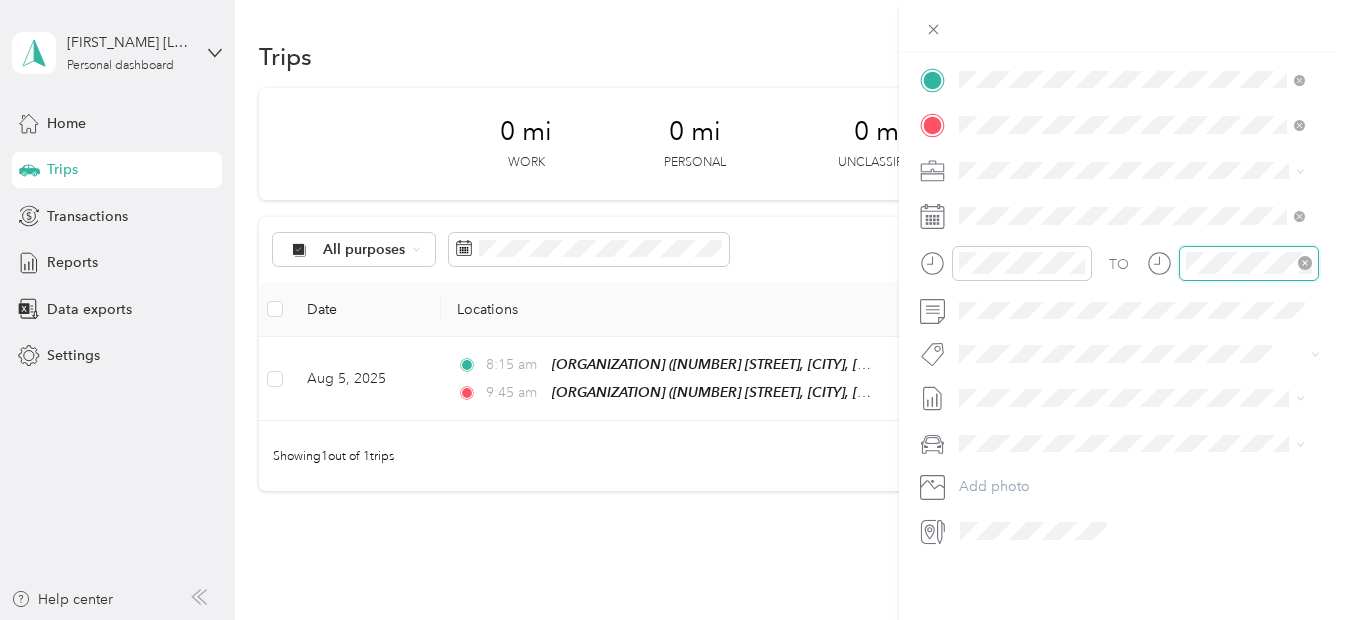 scroll, scrollTop: 56, scrollLeft: 0, axis: vertical 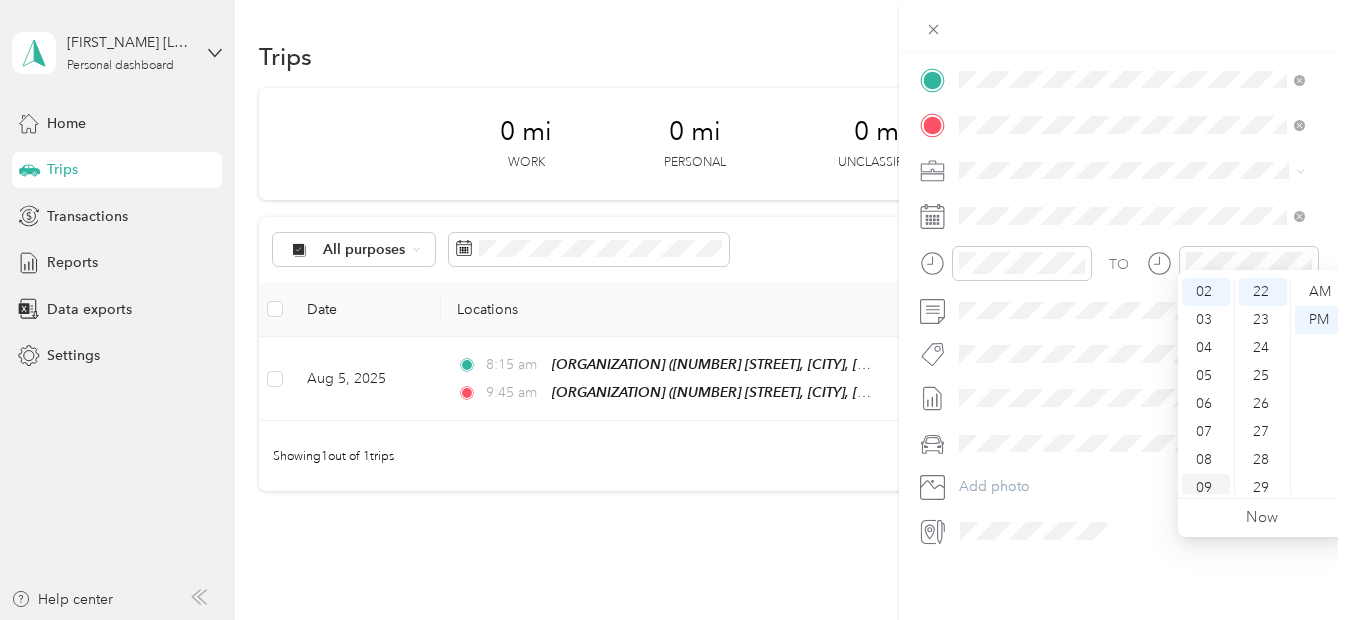 click on "09" at bounding box center (1206, 488) 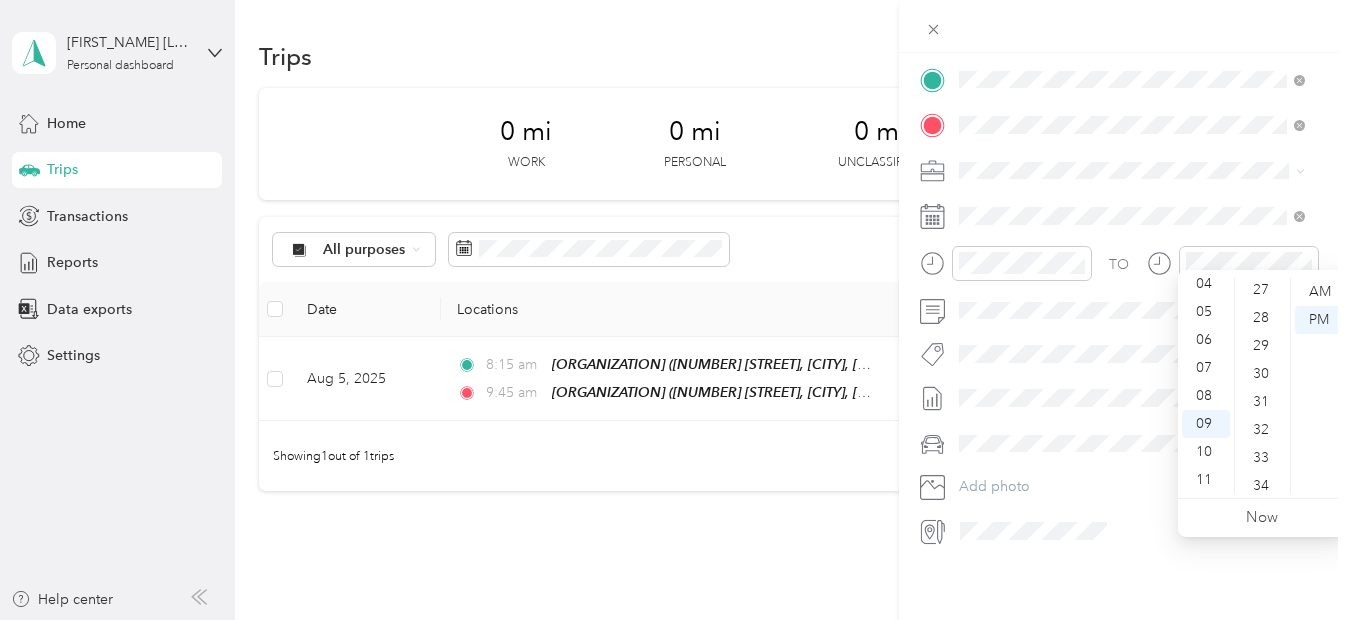 scroll, scrollTop: 805, scrollLeft: 0, axis: vertical 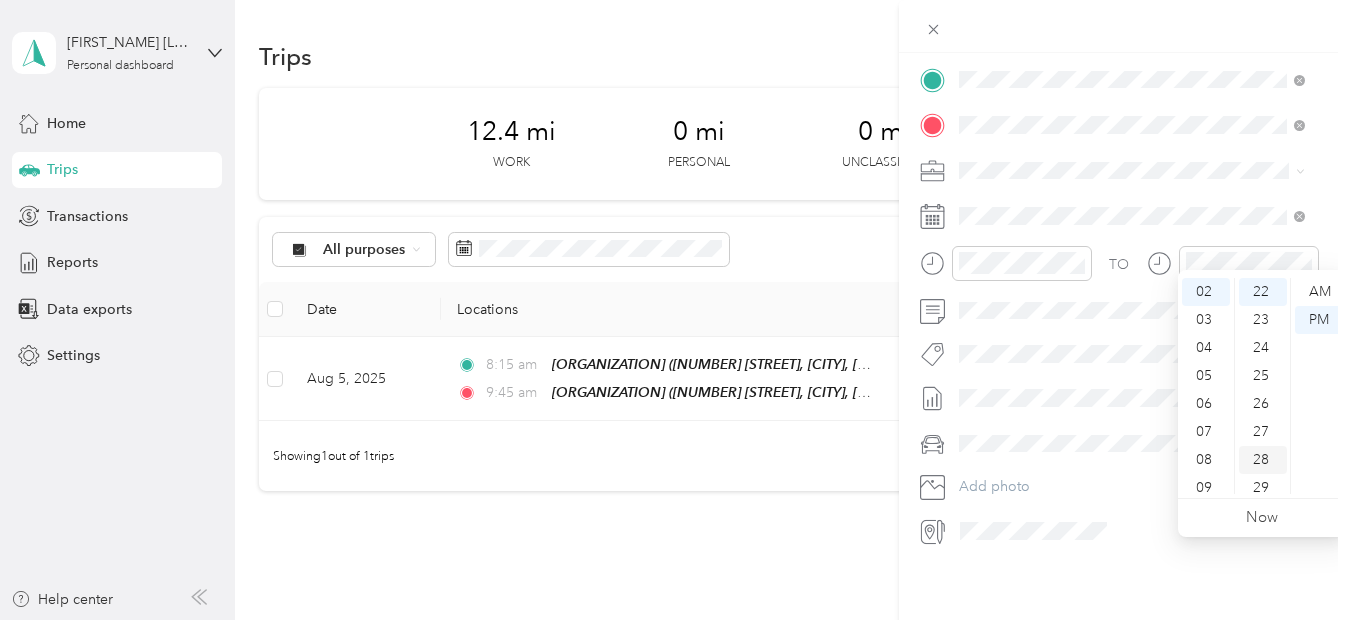 click on "28" at bounding box center [1263, 460] 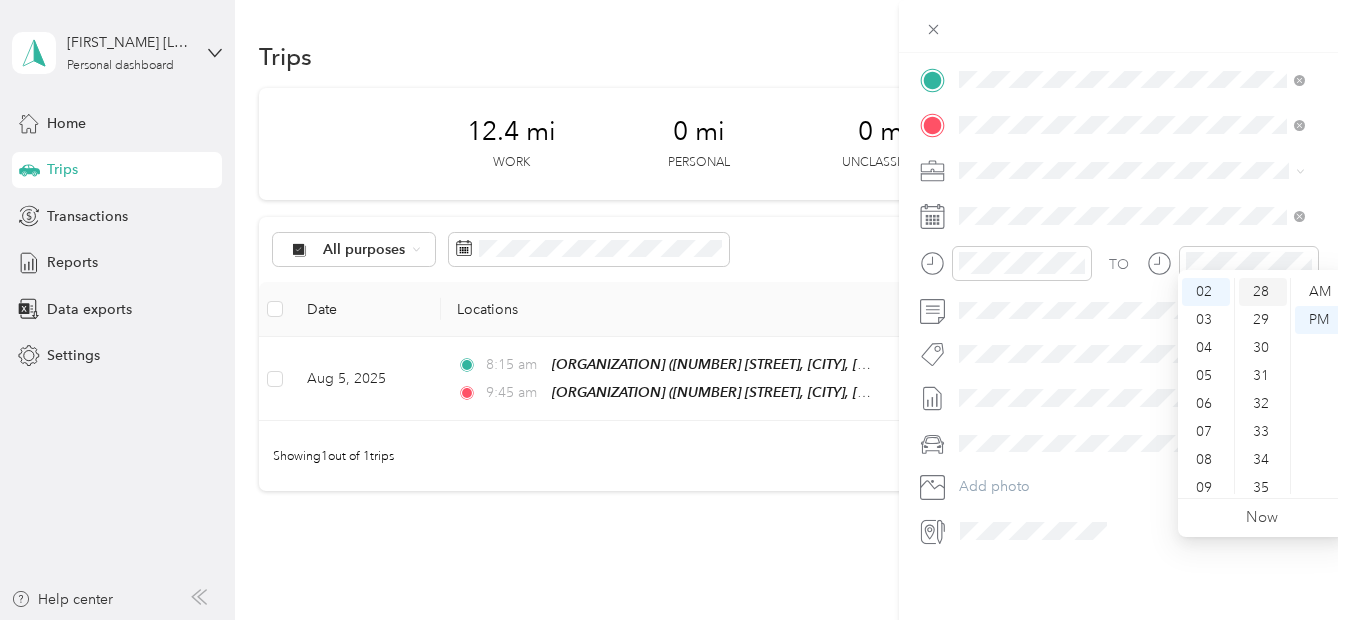scroll, scrollTop: 784, scrollLeft: 0, axis: vertical 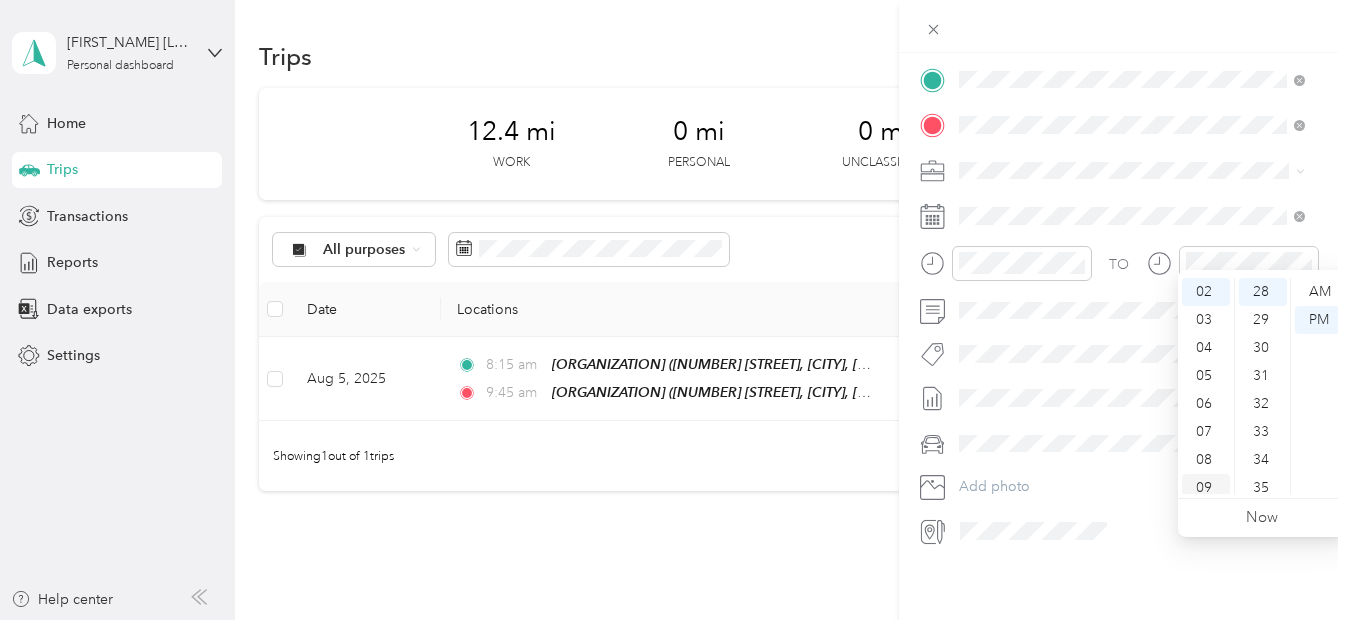 click on "09" at bounding box center (1206, 488) 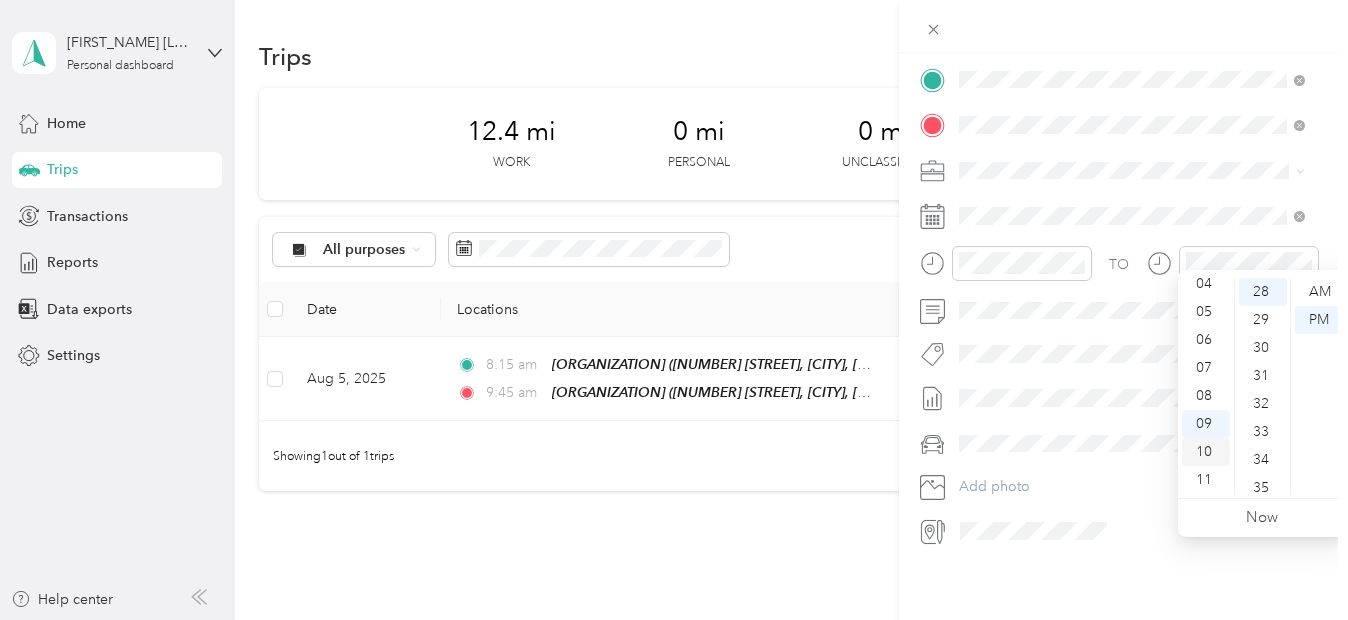 click on "10" at bounding box center (1206, 452) 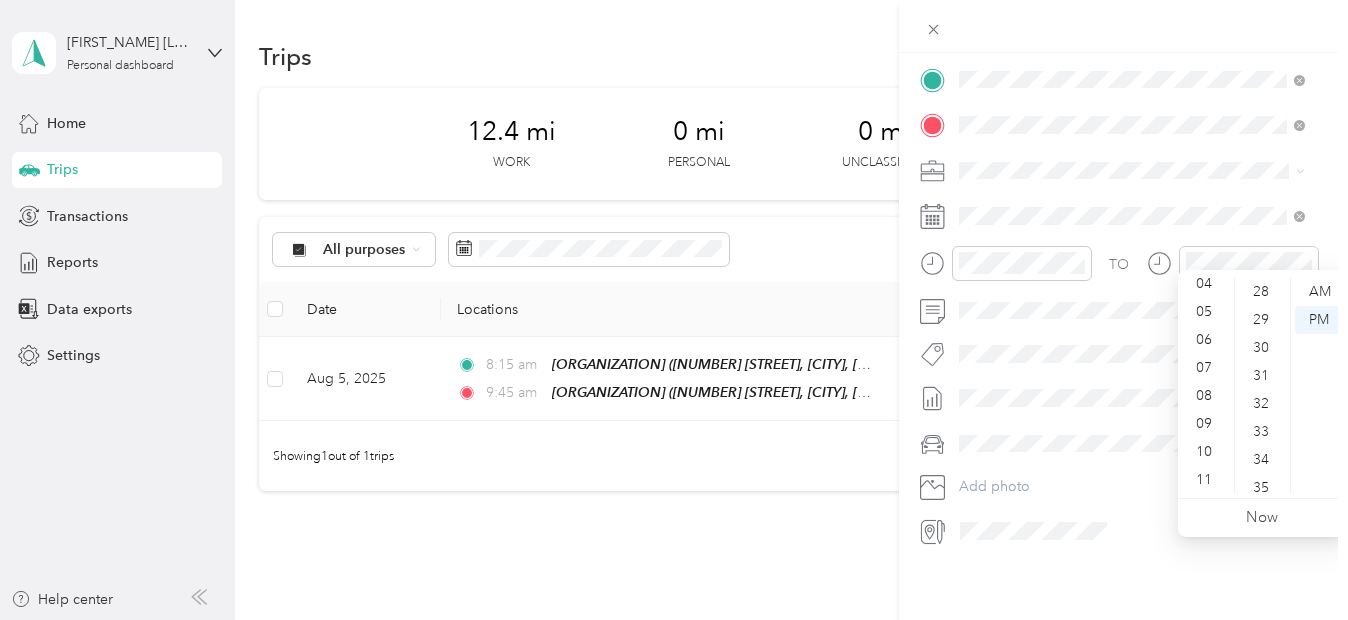 scroll, scrollTop: 58, scrollLeft: 0, axis: vertical 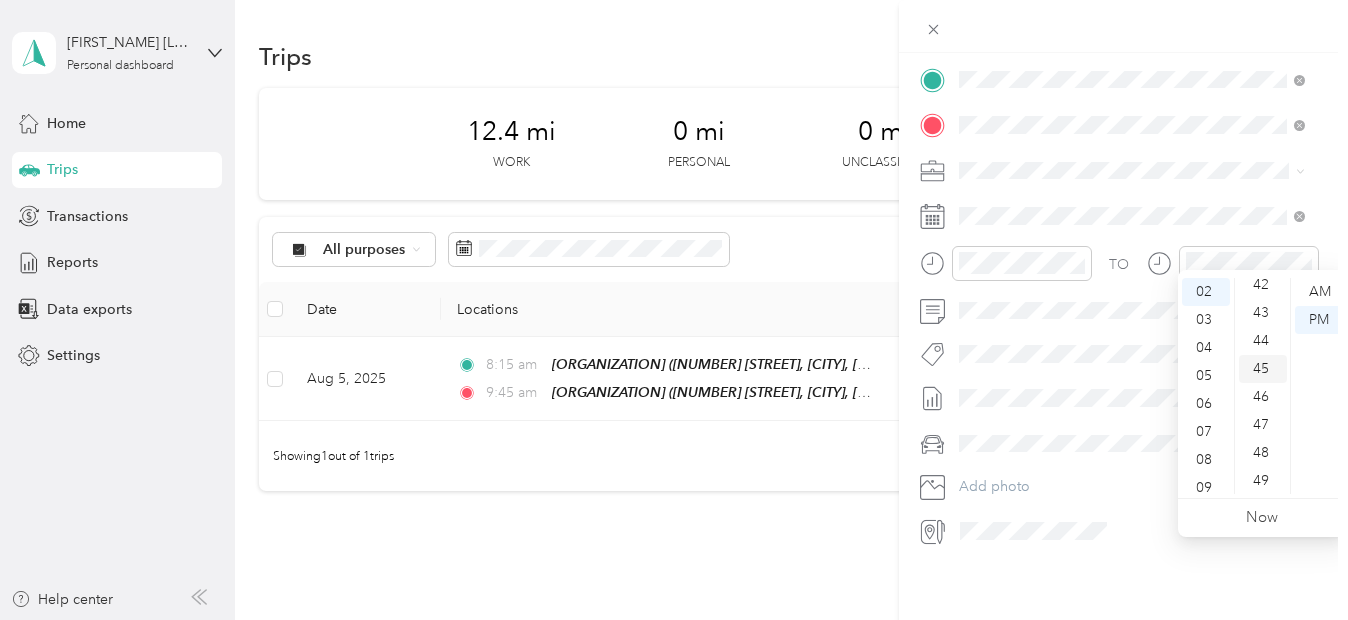 click on "45" at bounding box center (1263, 369) 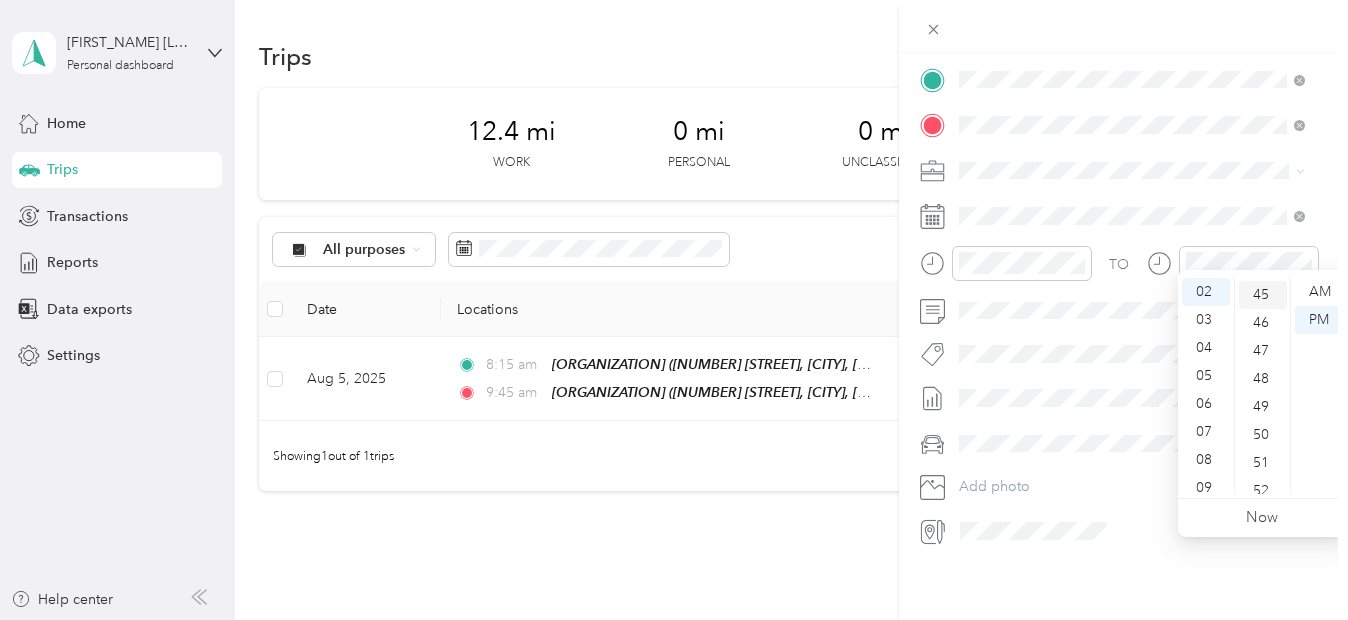 scroll, scrollTop: 1260, scrollLeft: 0, axis: vertical 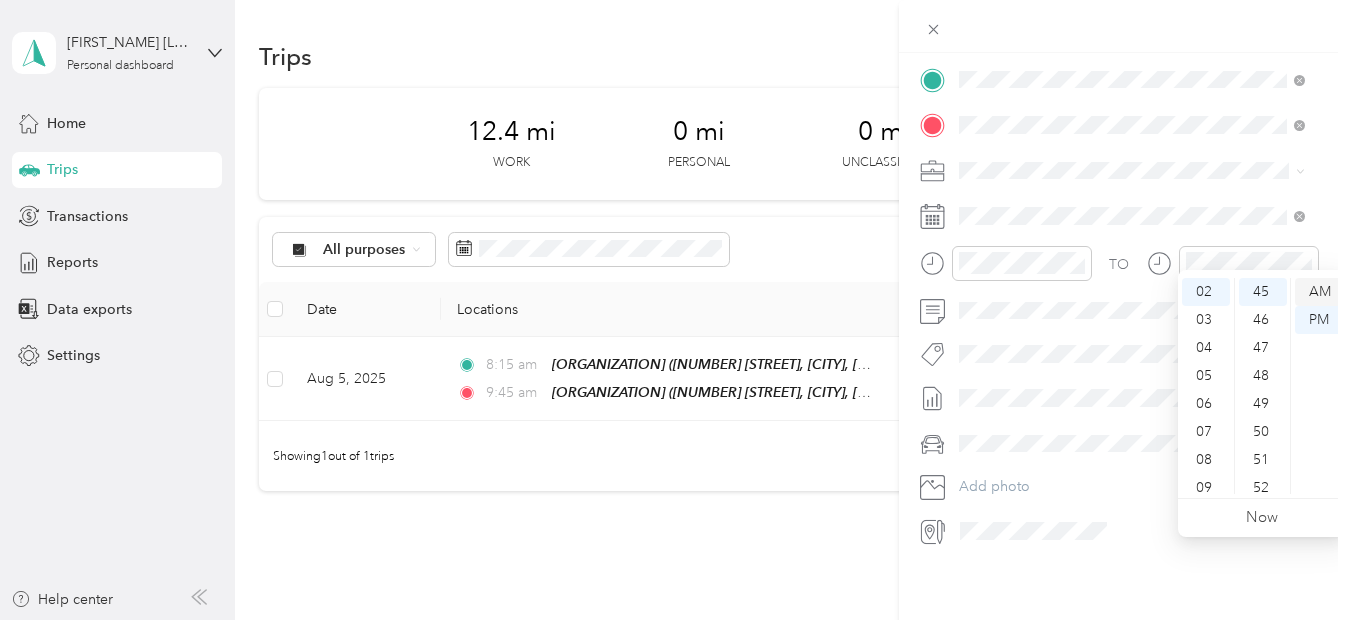 click on "AM" at bounding box center [1319, 292] 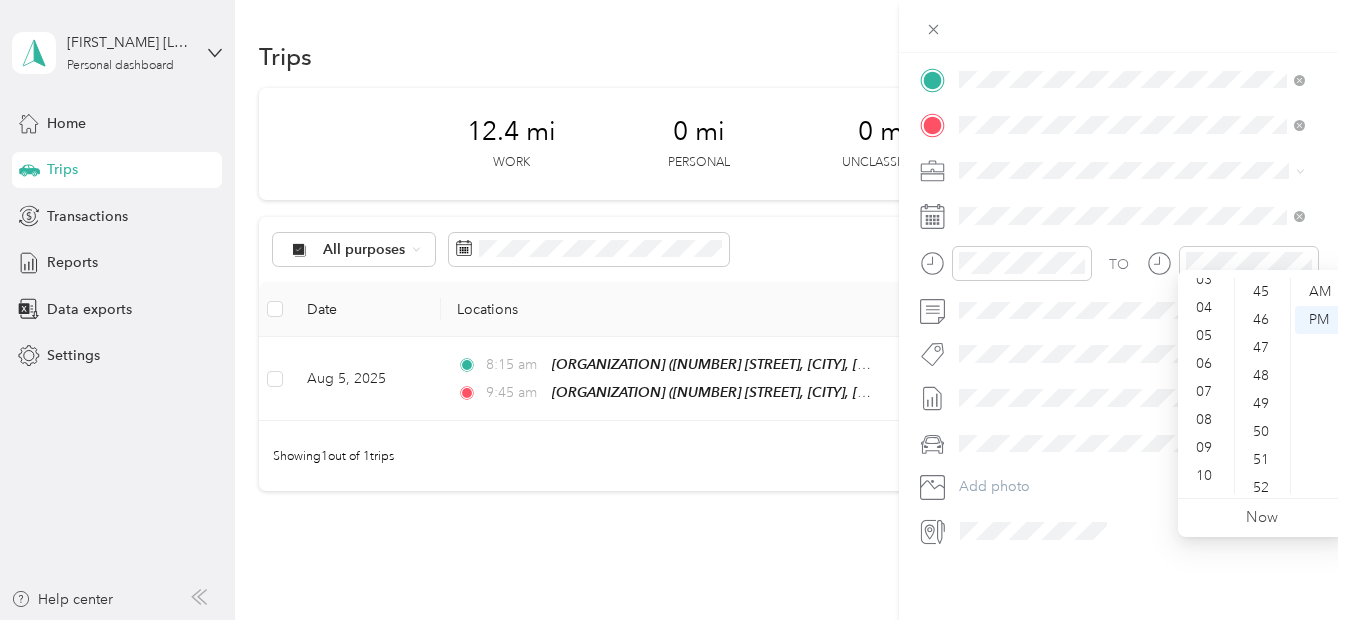 scroll, scrollTop: 57, scrollLeft: 0, axis: vertical 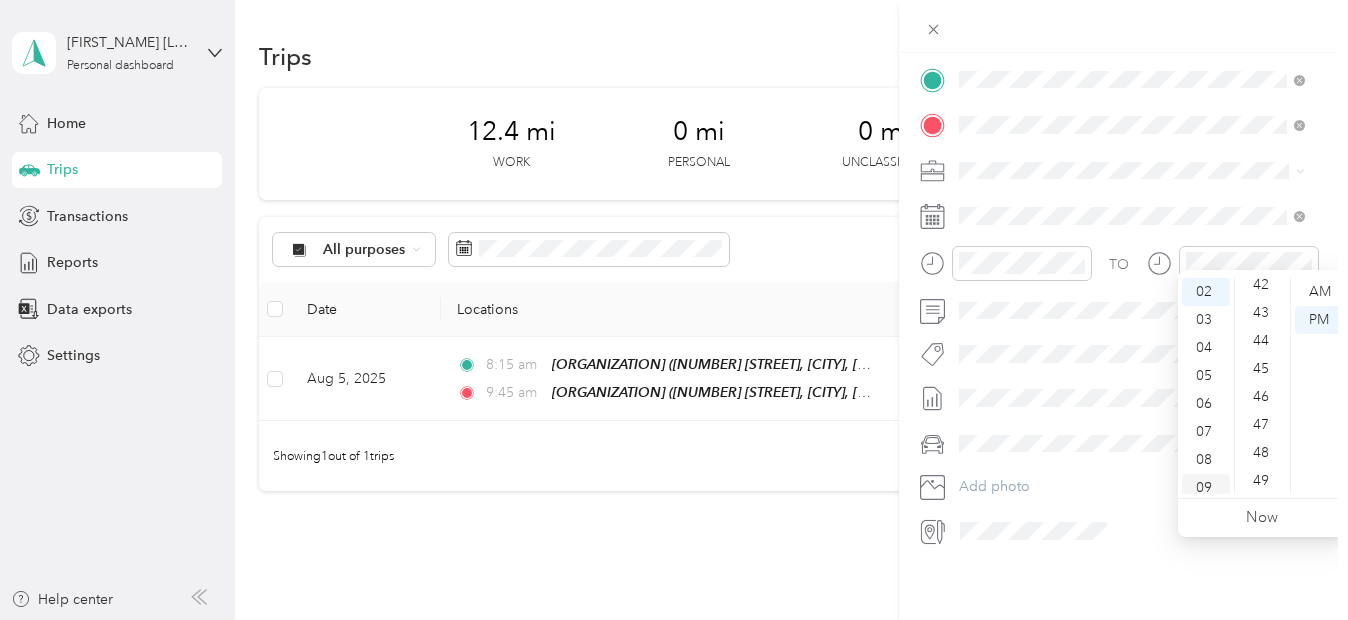 click on "09" at bounding box center (1206, 488) 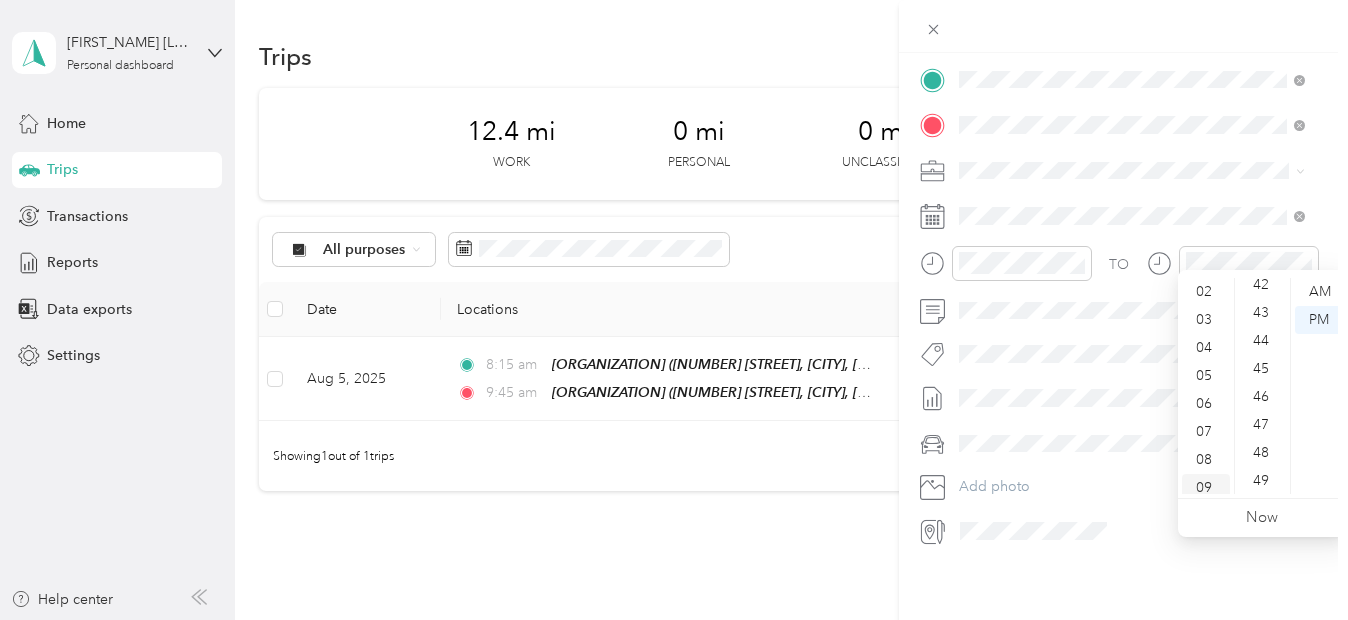 scroll, scrollTop: 120, scrollLeft: 0, axis: vertical 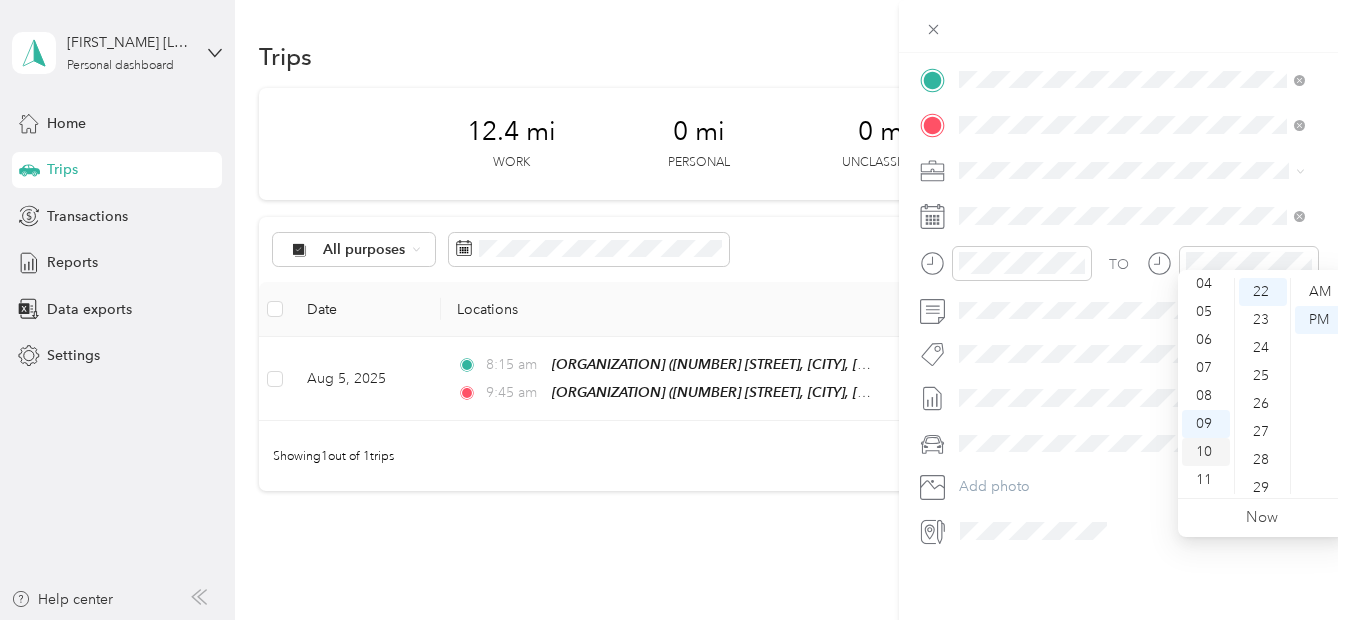 click on "10" at bounding box center (1206, 452) 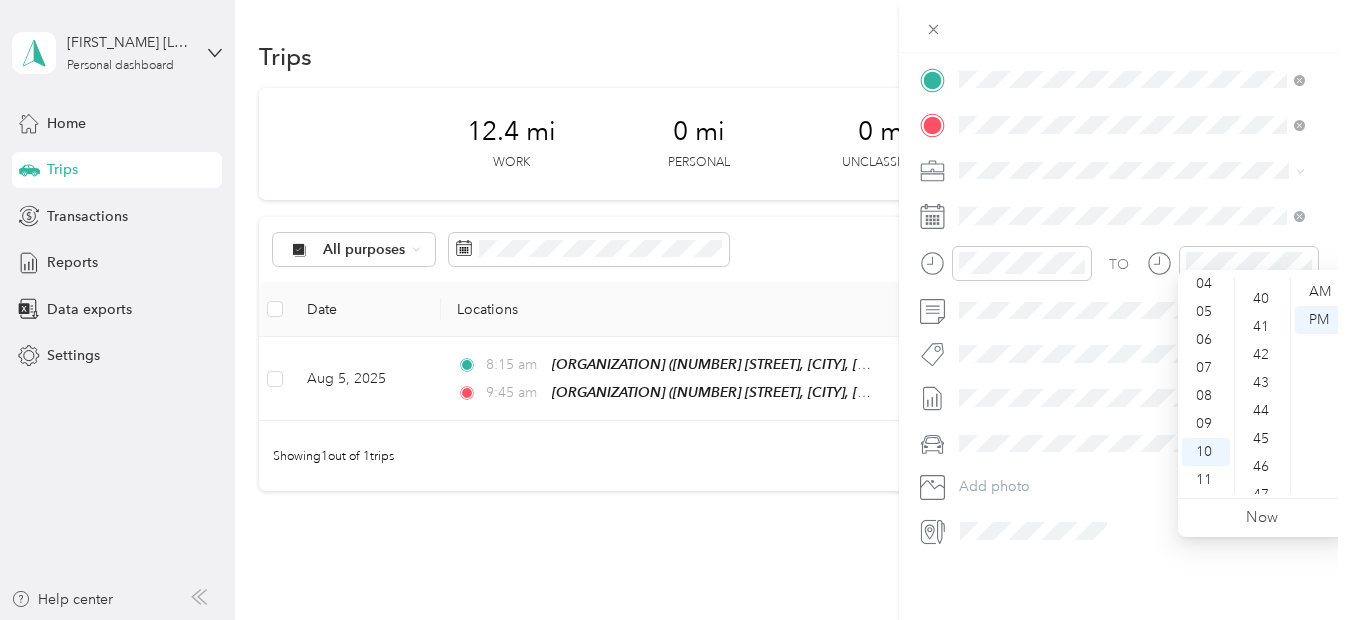 scroll, scrollTop: 1183, scrollLeft: 0, axis: vertical 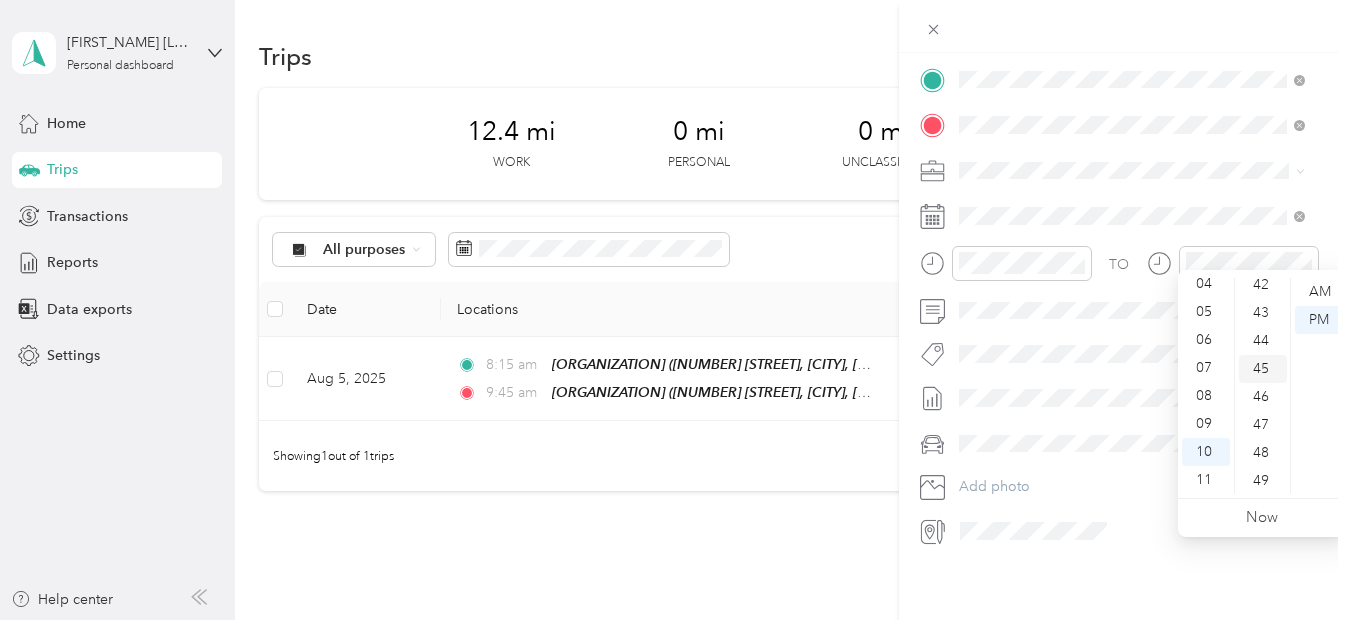 click on "45" at bounding box center [1263, 369] 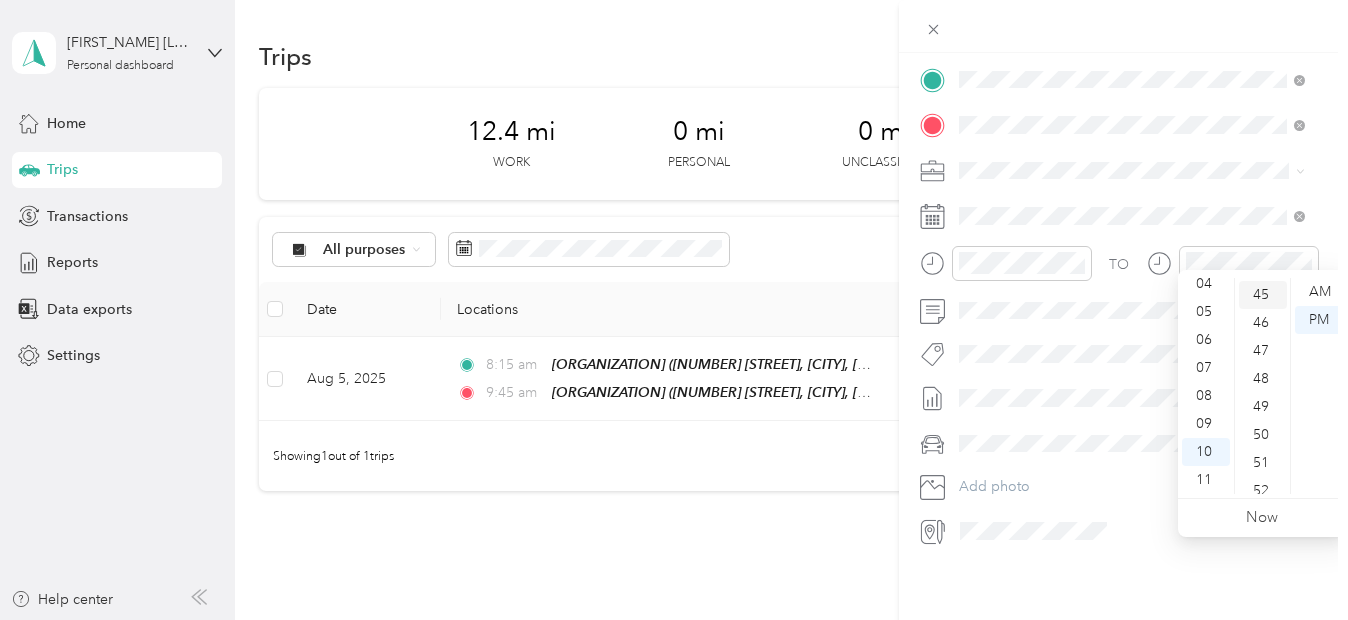 scroll, scrollTop: 1260, scrollLeft: 0, axis: vertical 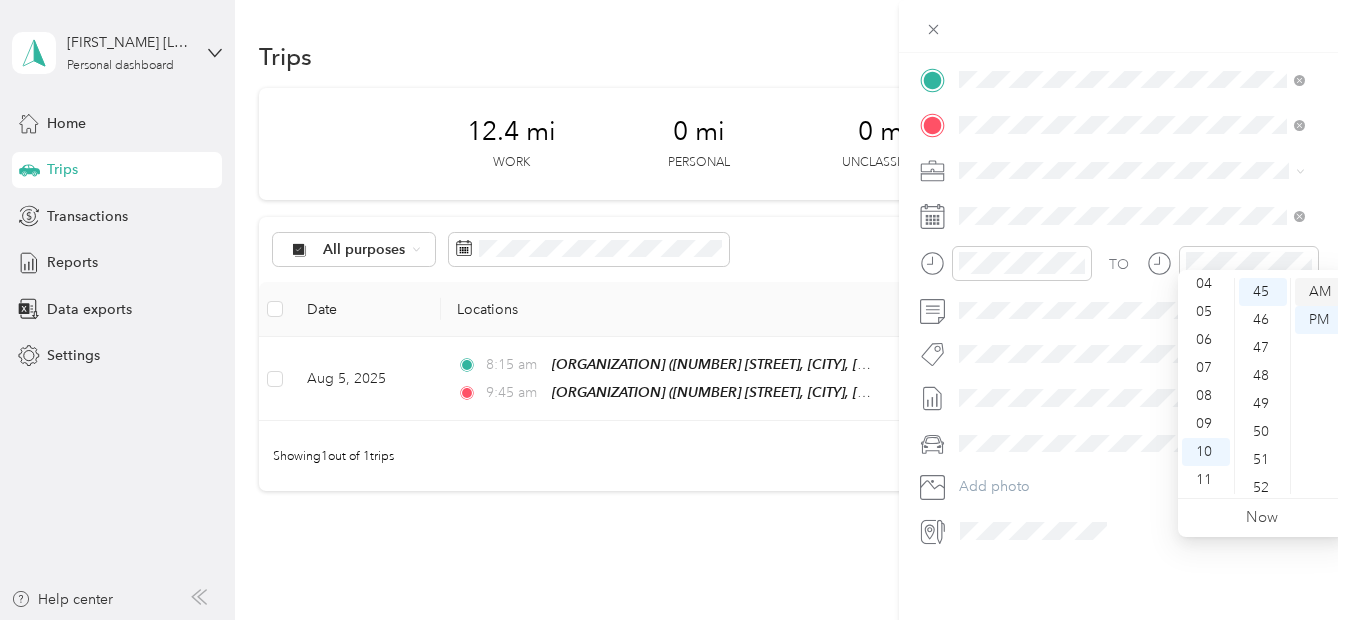 click on "AM" at bounding box center [1319, 292] 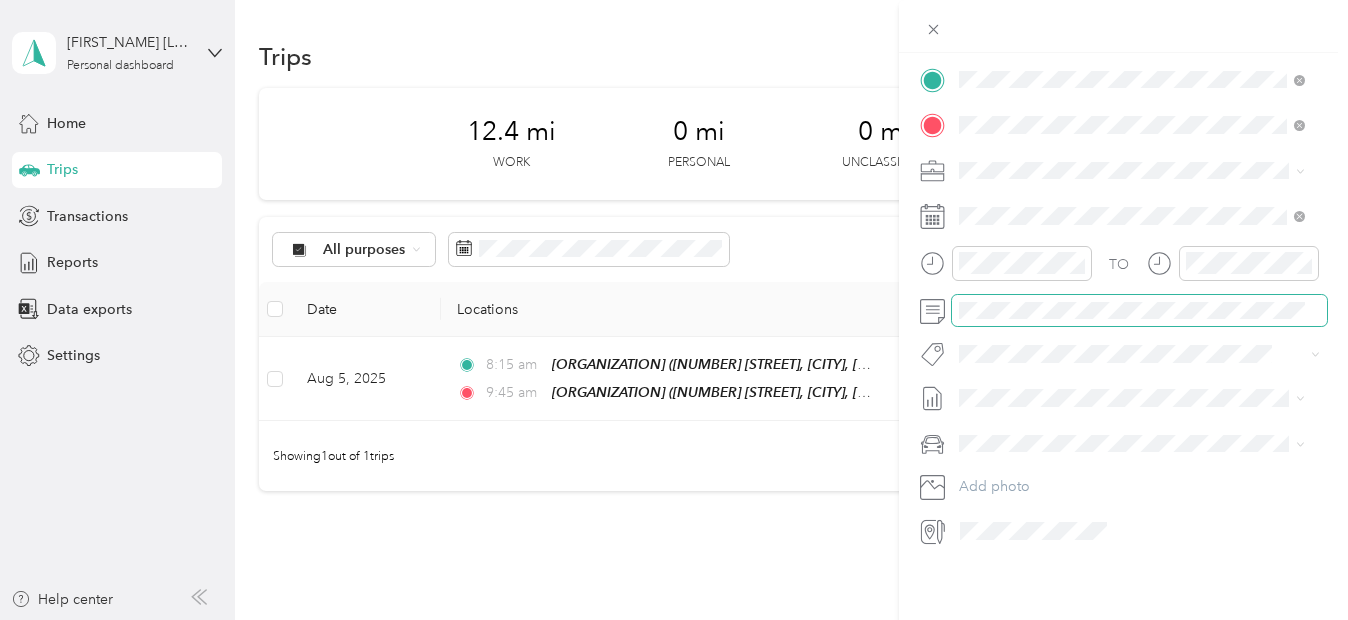scroll, scrollTop: 0, scrollLeft: 0, axis: both 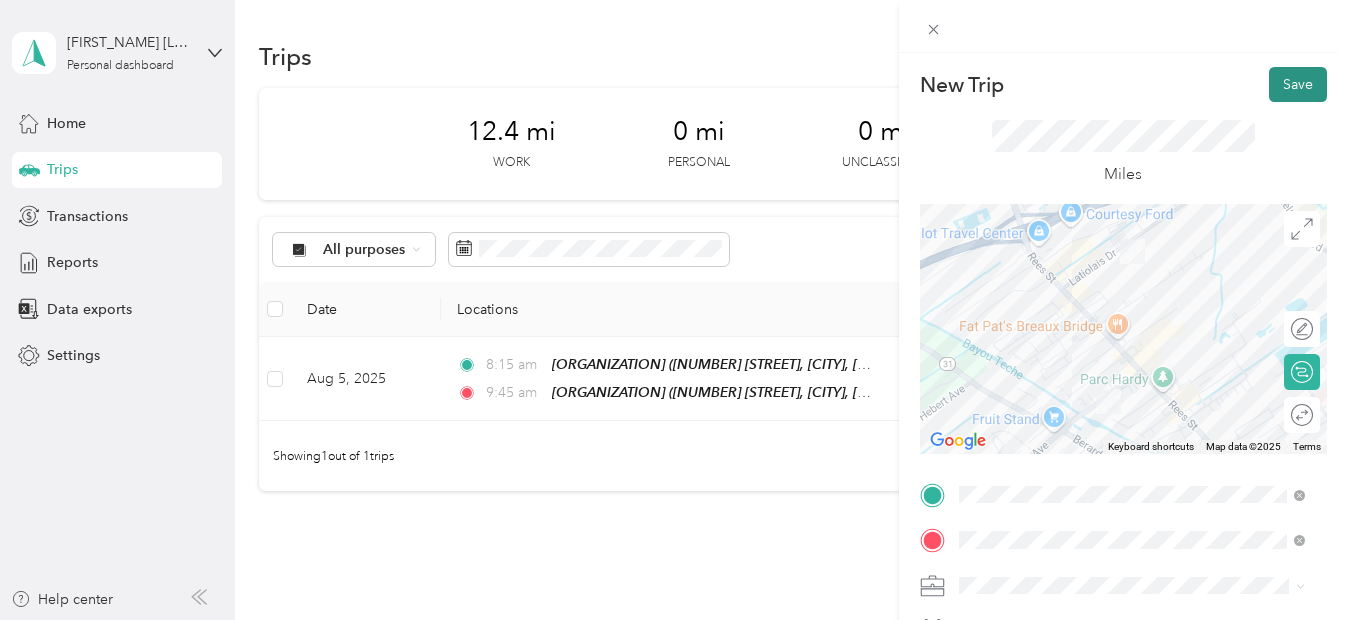 click on "Save" at bounding box center [1298, 84] 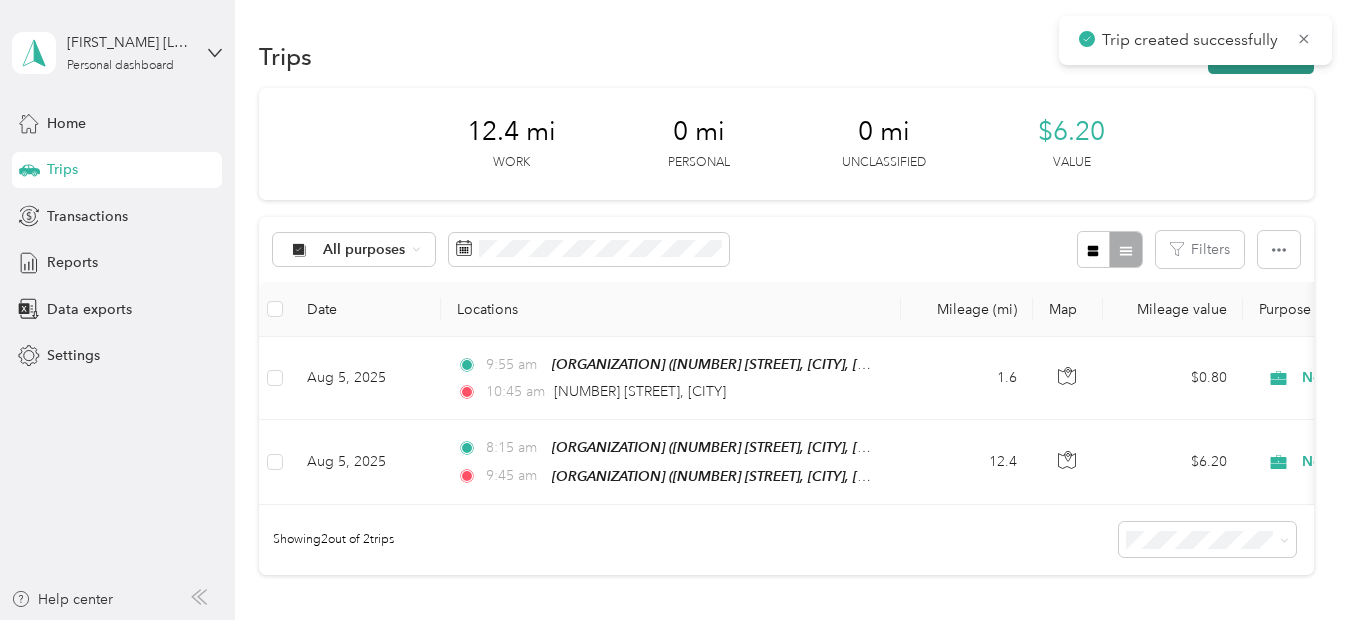 click on "New trip" at bounding box center (1261, 56) 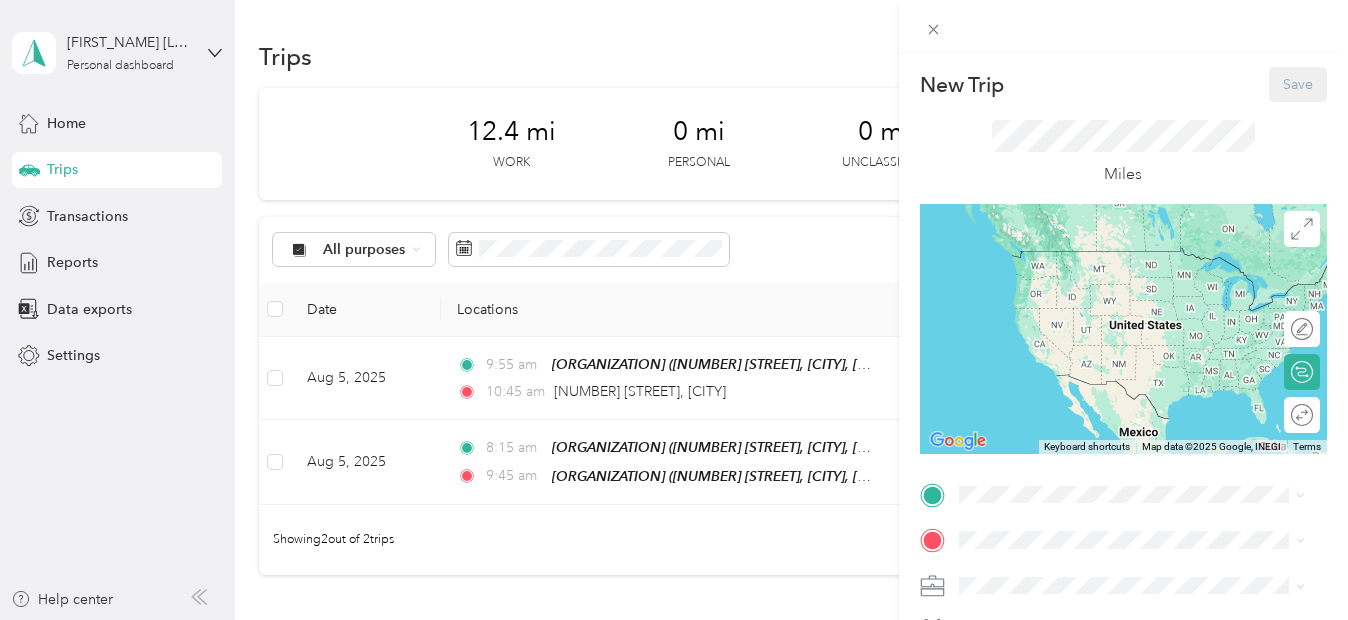click on "New Trip Save This trip cannot be edited because it is either under review, approved, or paid. Contact your Team Manager to edit it. Miles To navigate the map with touch gestures double-tap and hold your finger on the map, then drag the map. ← Move left → Move right ↑ Move up ↓ Move down + Zoom in - Zoom out Home Jump left by 75% End Jump right by 75% Page Up Jump up by 75% Page Down Jump down by 75% Keyboard shortcuts Map Data Map data ©2025 Google, INEGI Map data ©2025 Google, INEGI 1000 km  Click to toggle between metric and imperial units Terms Report a map error Edit route Calculate route Round trip TO Add photo" at bounding box center [674, 310] 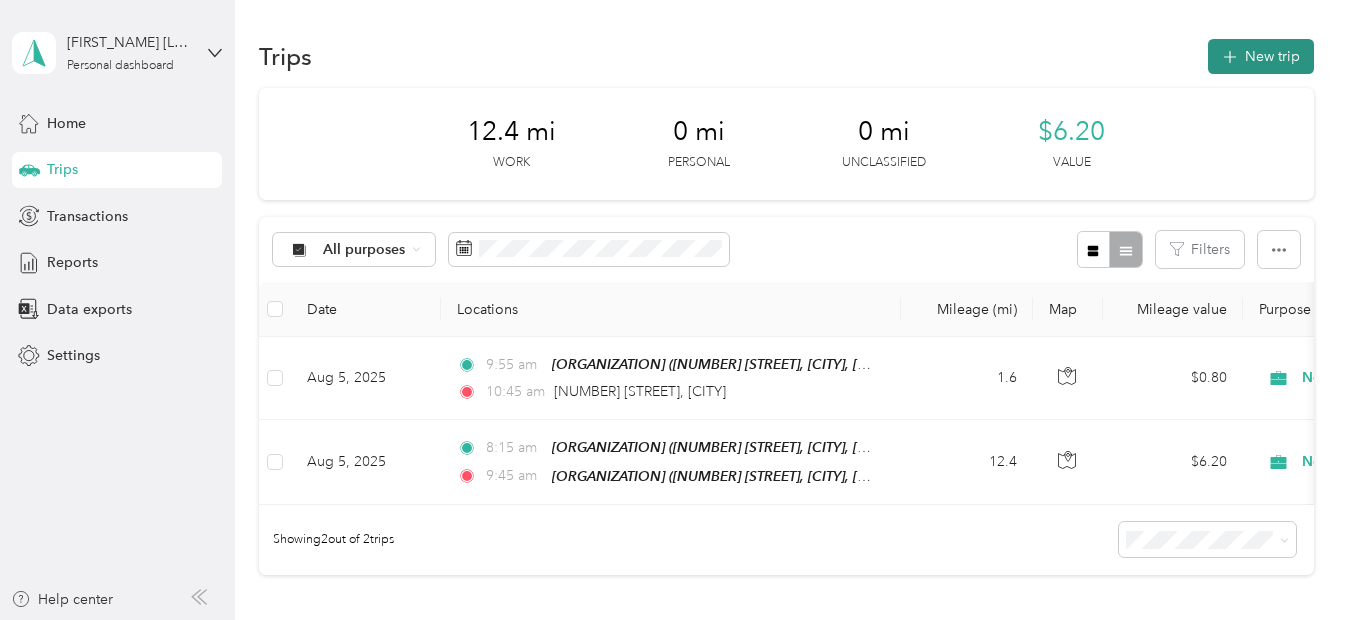 click on "New trip" at bounding box center (1261, 56) 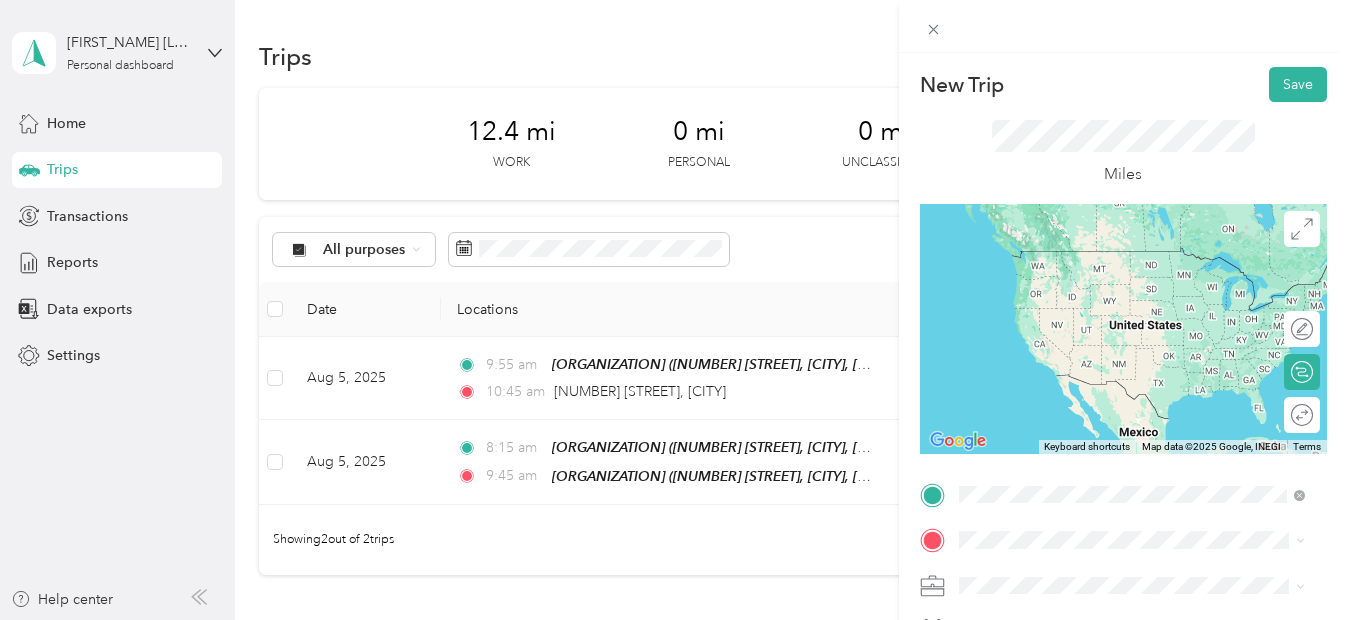 click on "[NUMBER] [STREET]
[CITY], [STATE] [POSTAL_CODE], [COUNTRY]" at bounding box center [1140, 259] 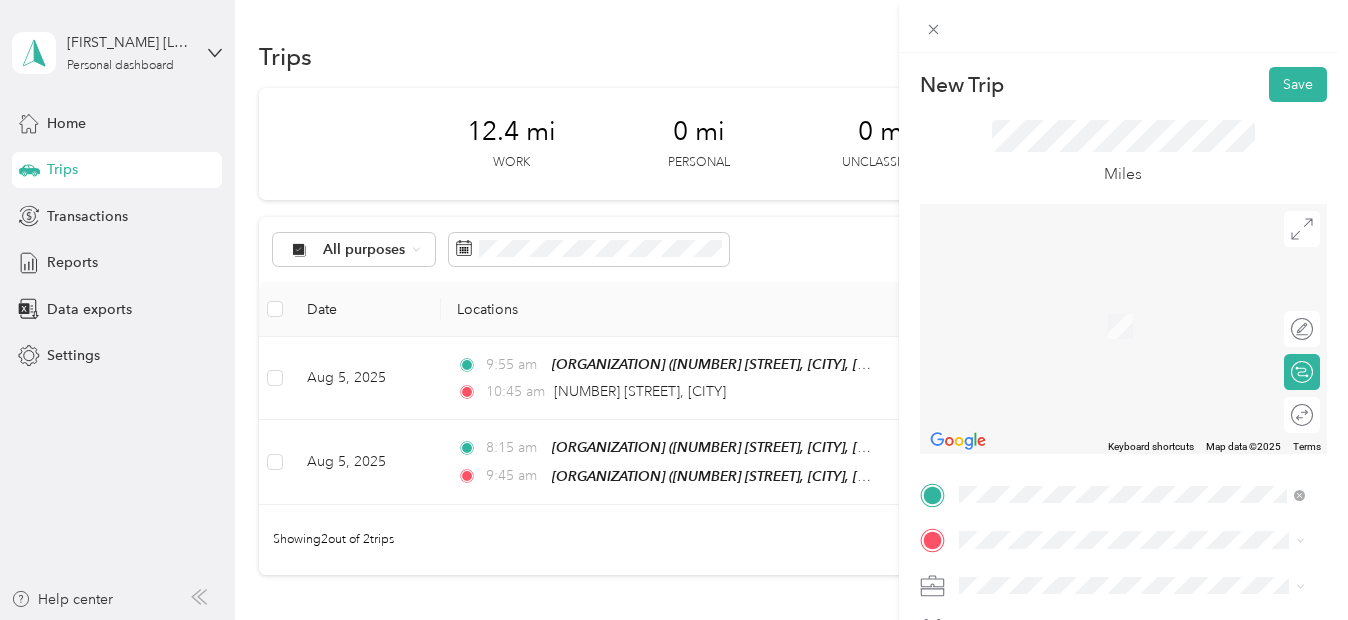 click on "TEAM [ORGANIZATION]" at bounding box center [1147, 303] 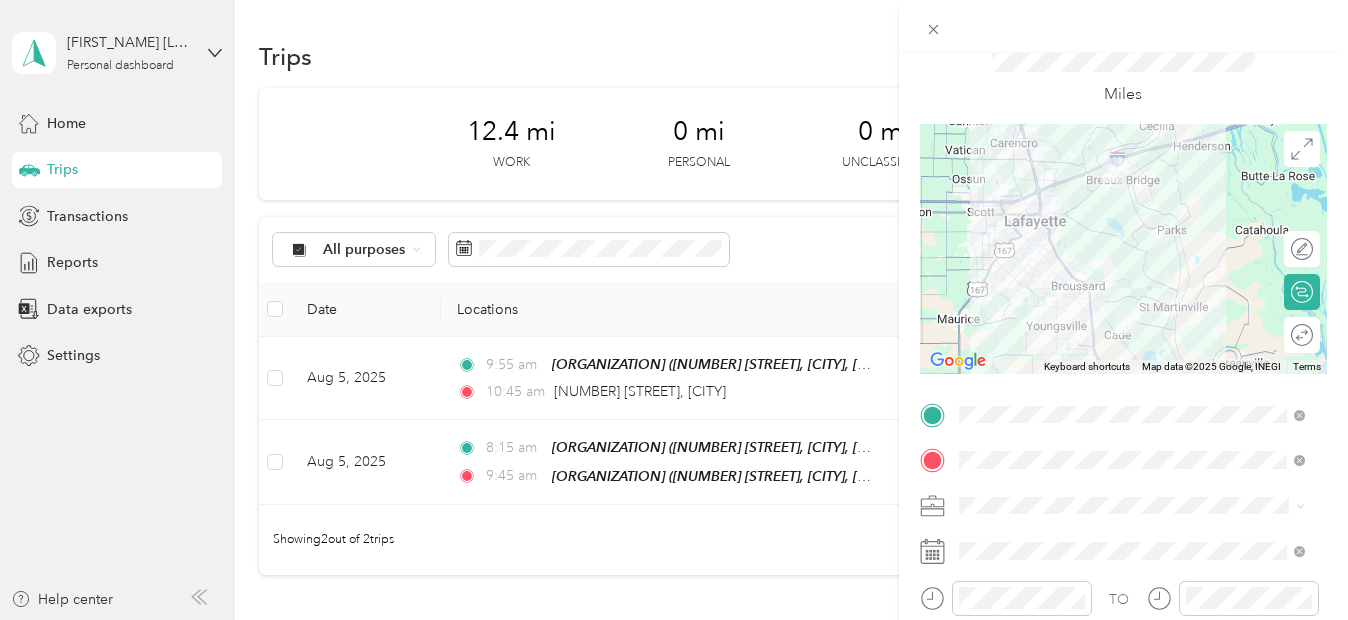 scroll, scrollTop: 430, scrollLeft: 0, axis: vertical 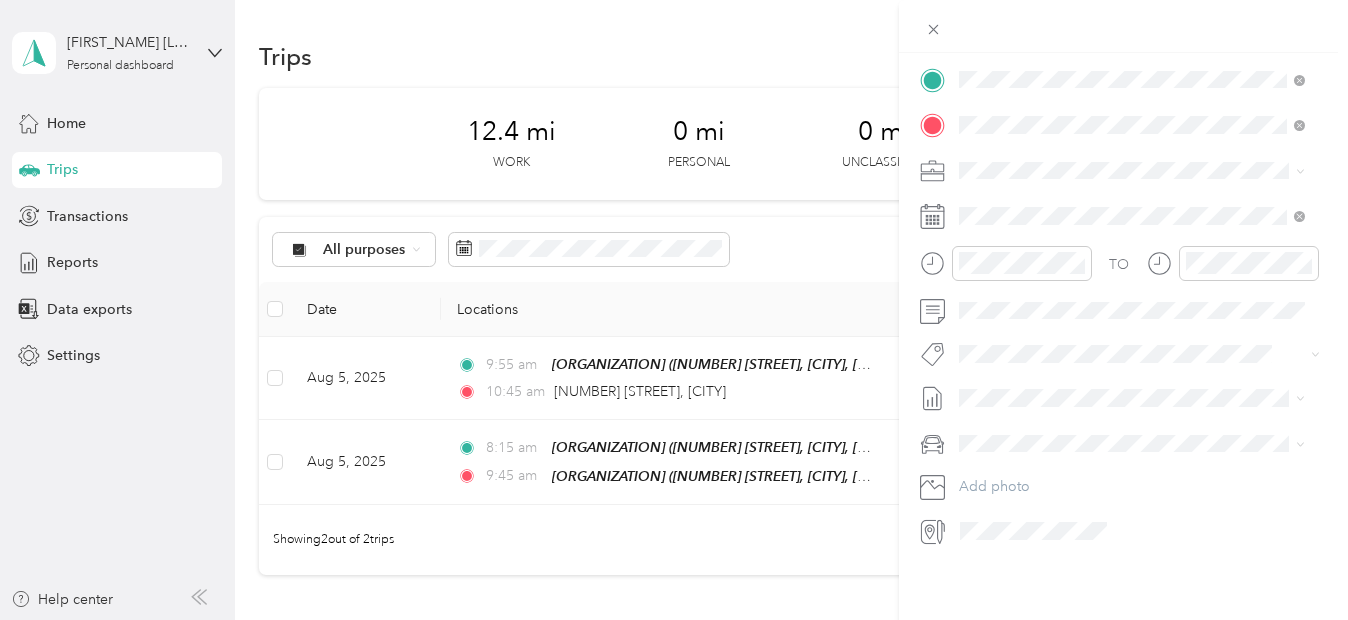 click on "Normal Visit" at bounding box center [1132, 435] 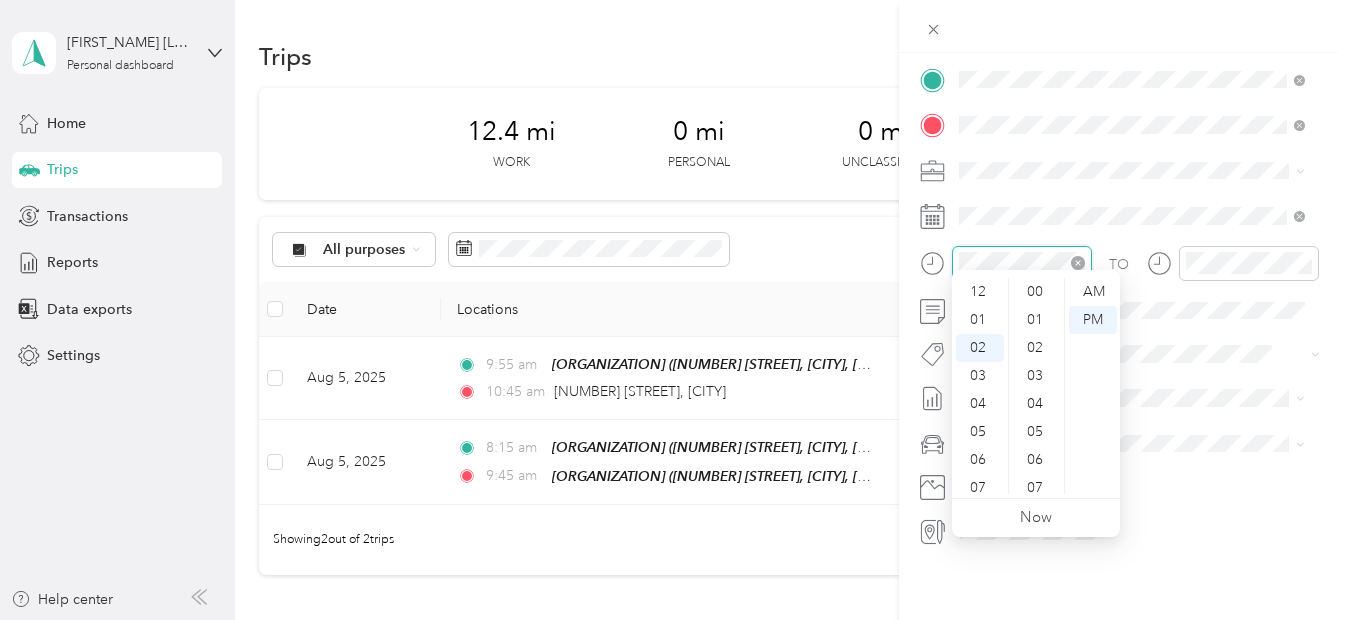 scroll, scrollTop: 56, scrollLeft: 0, axis: vertical 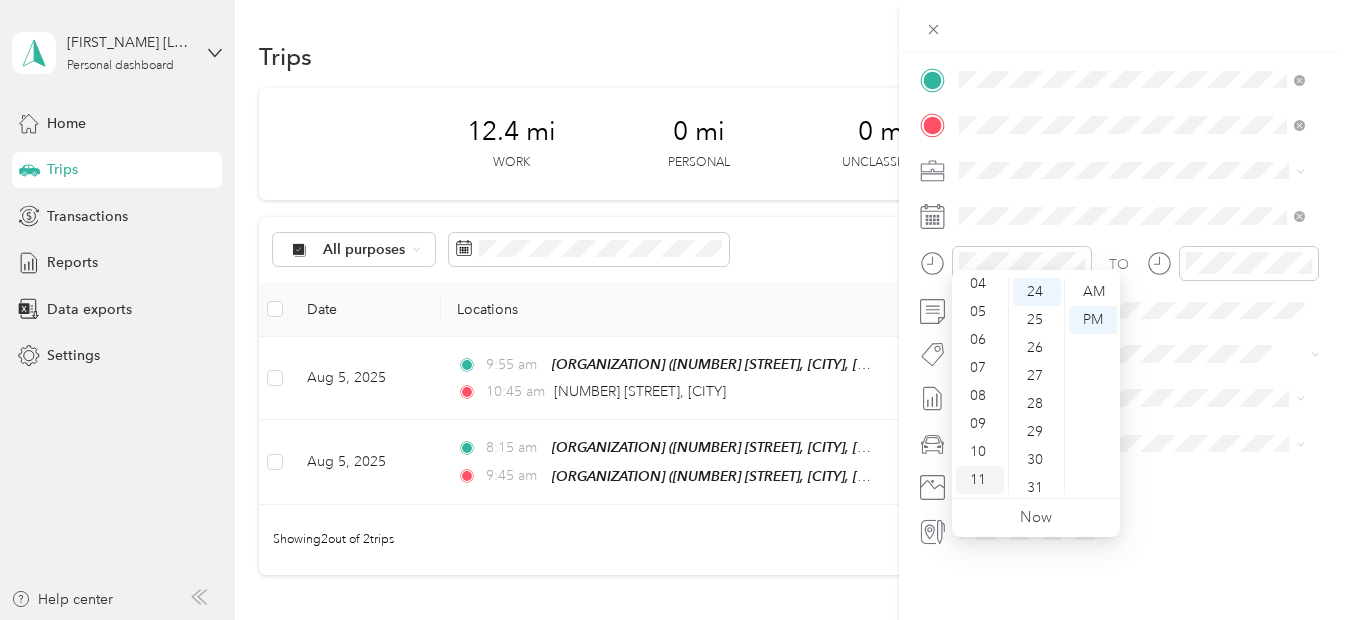 click on "11" at bounding box center (980, 480) 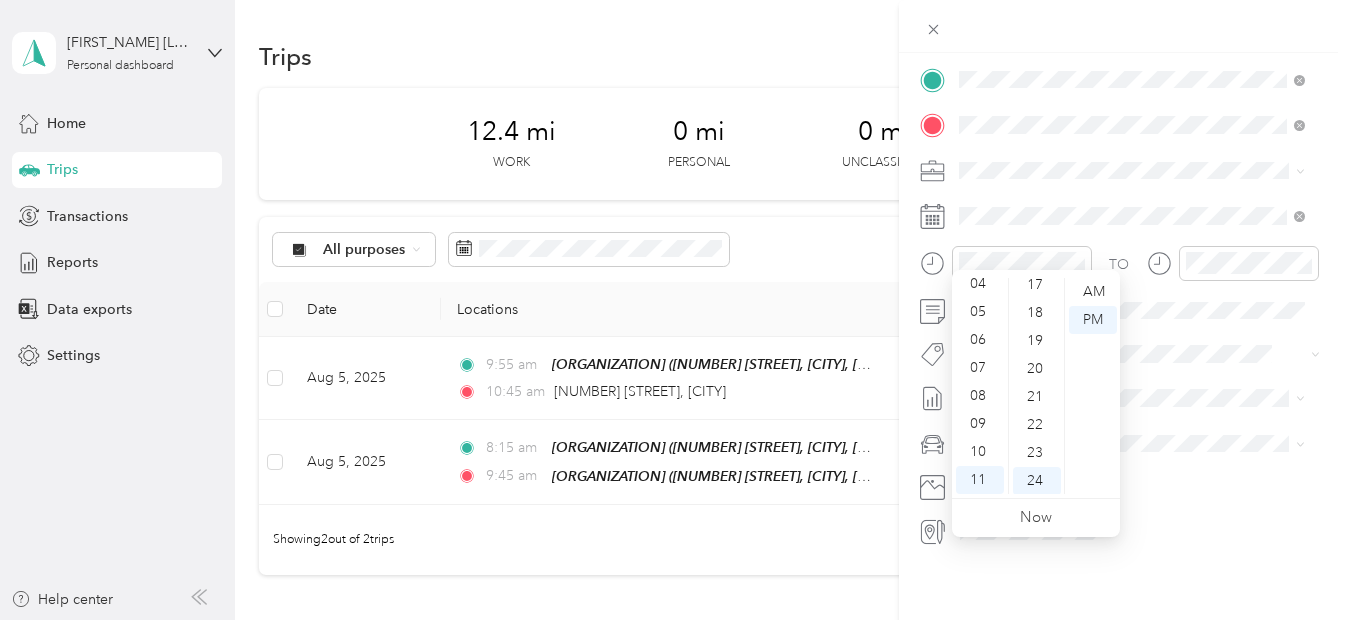 scroll, scrollTop: 294, scrollLeft: 0, axis: vertical 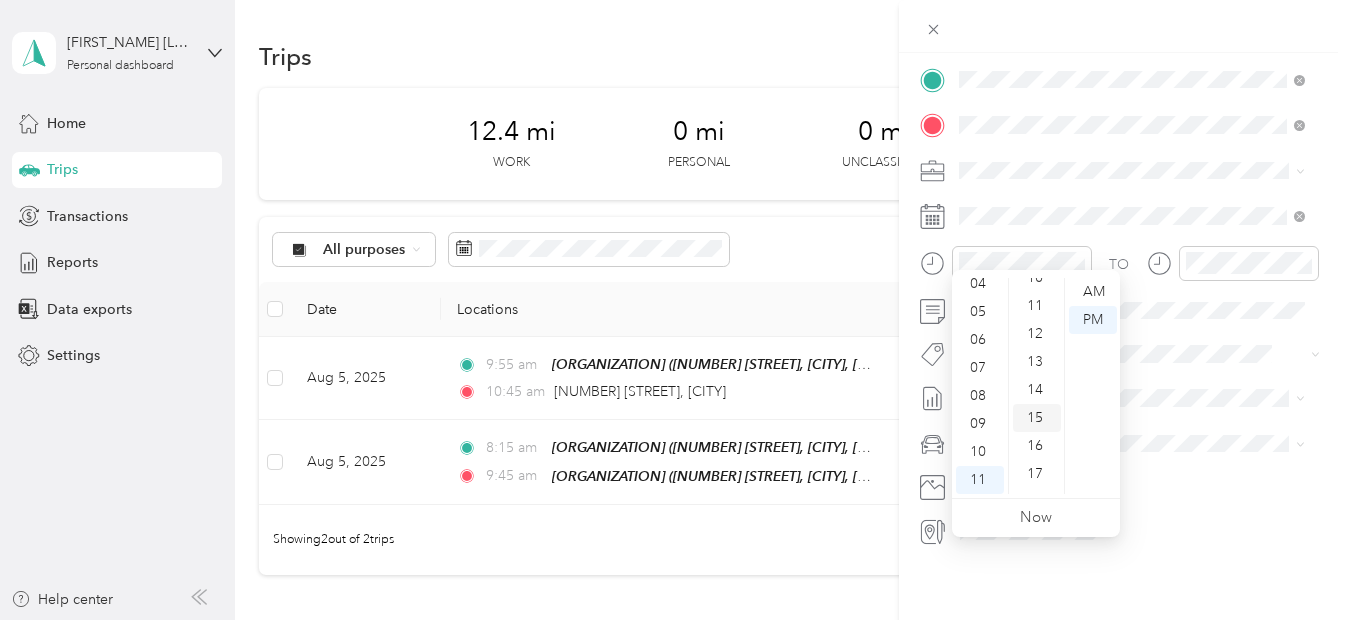 click on "15" at bounding box center (1037, 418) 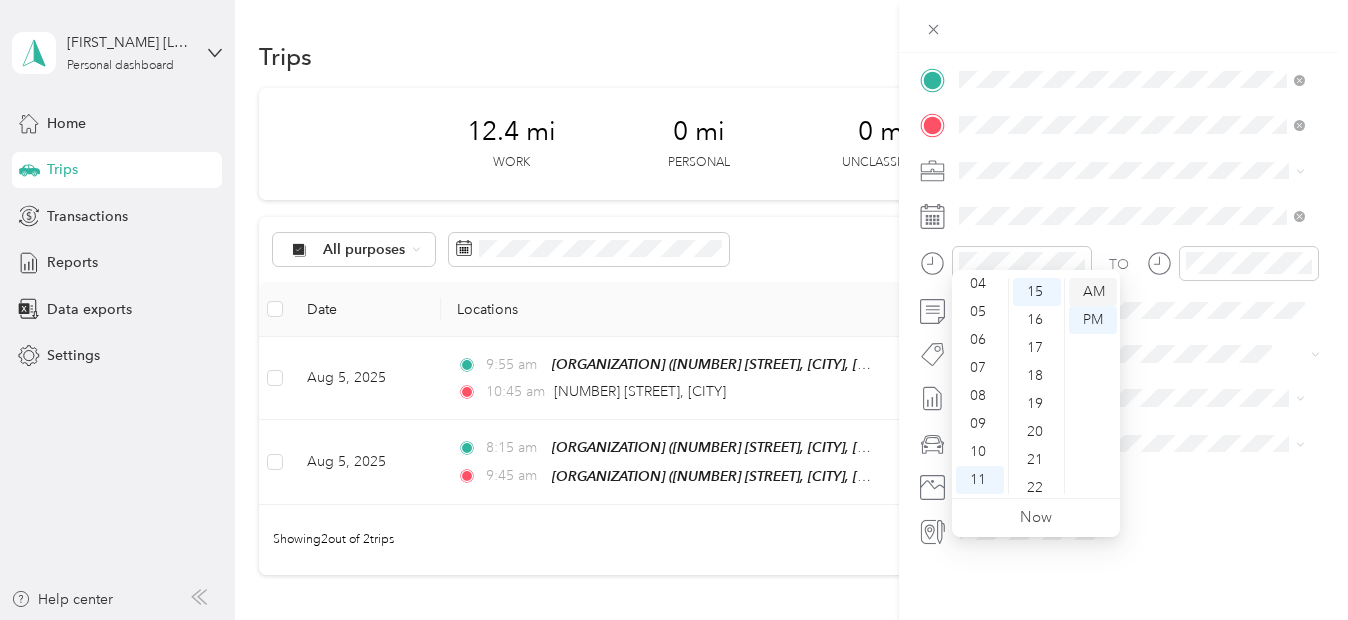 click on "AM" at bounding box center (1093, 292) 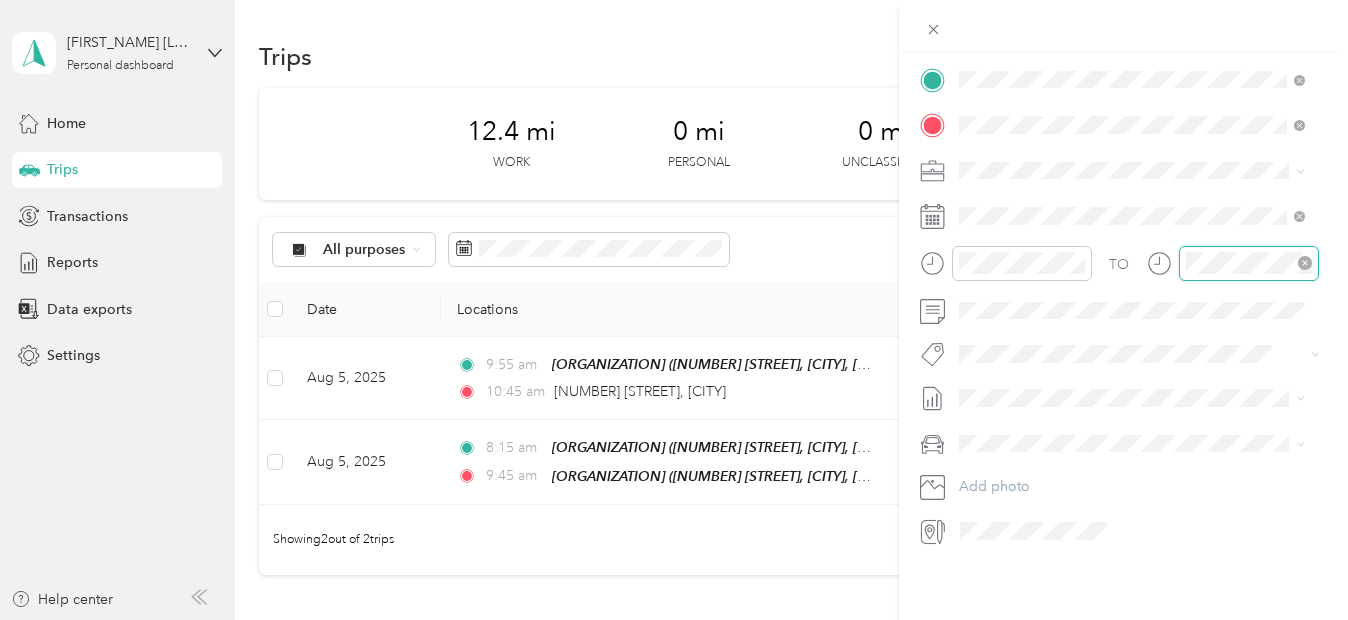 scroll, scrollTop: 55, scrollLeft: 0, axis: vertical 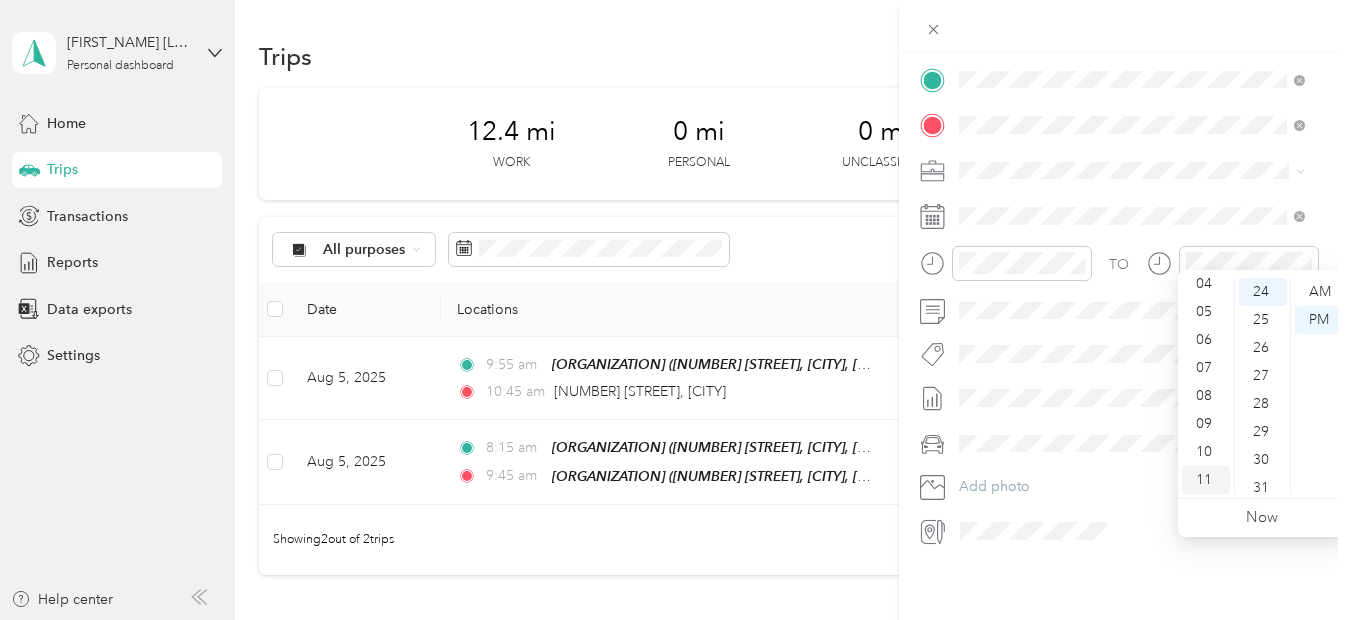 click on "11" at bounding box center [1206, 480] 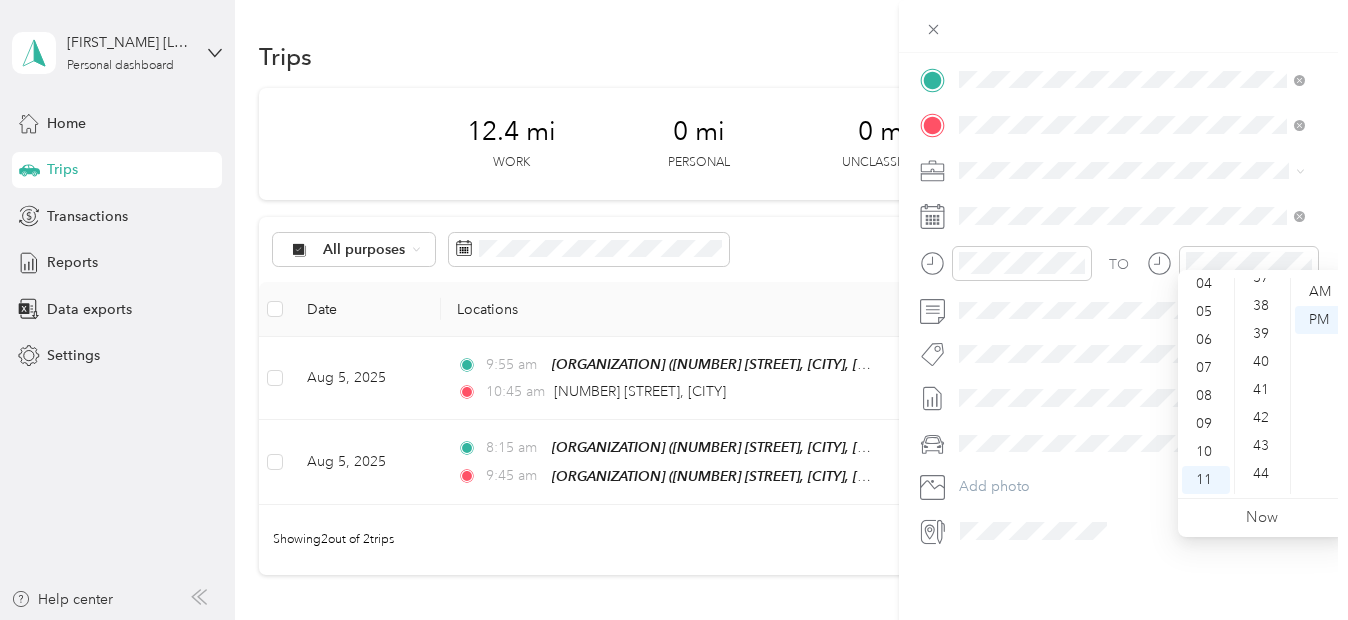scroll, scrollTop: 1239, scrollLeft: 0, axis: vertical 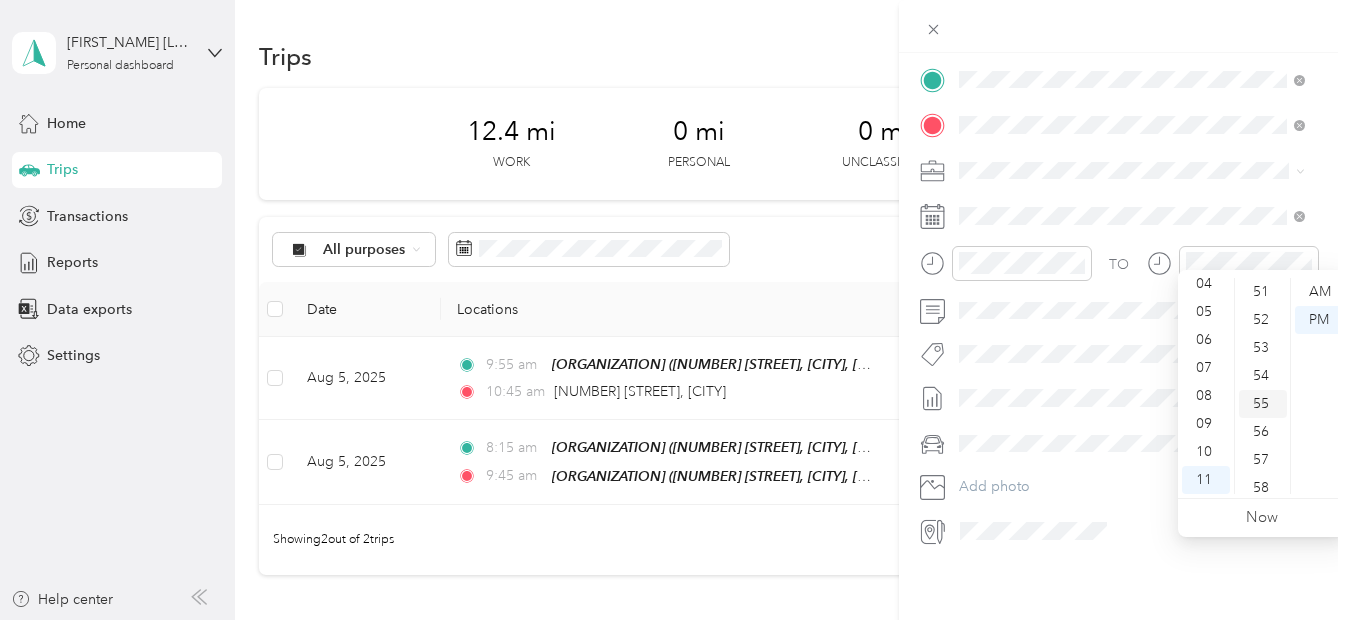 click on "55" at bounding box center (1263, 404) 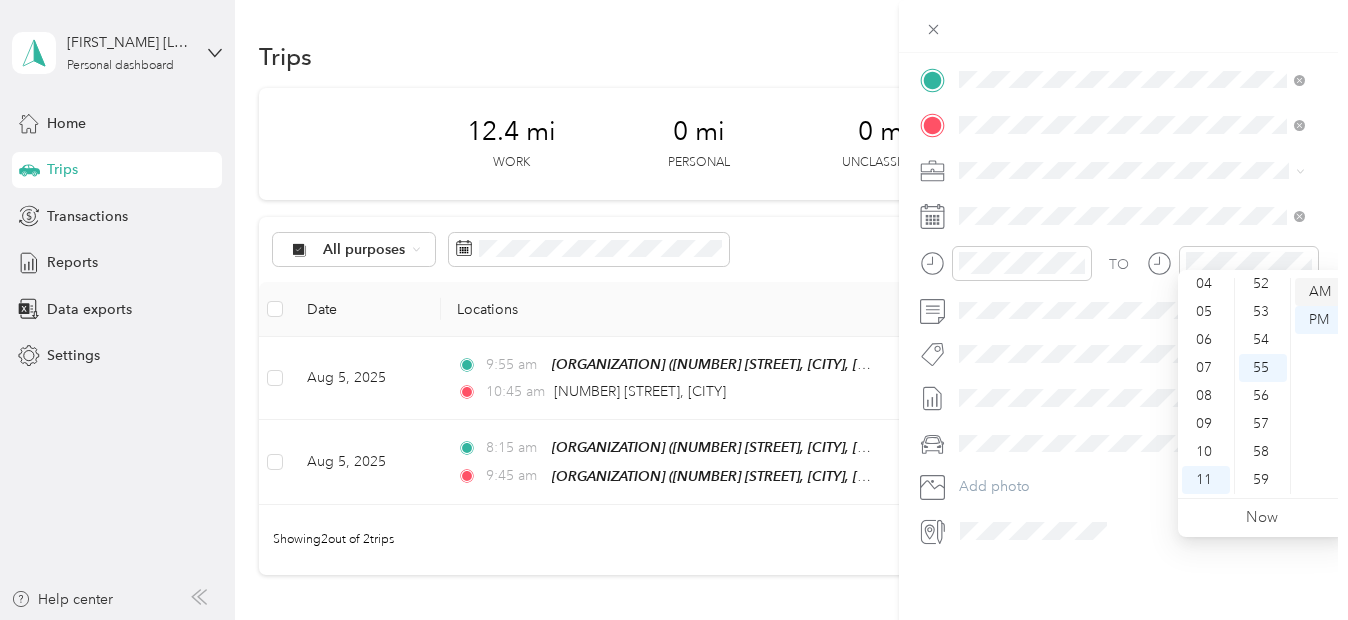 click on "AM" at bounding box center (1319, 292) 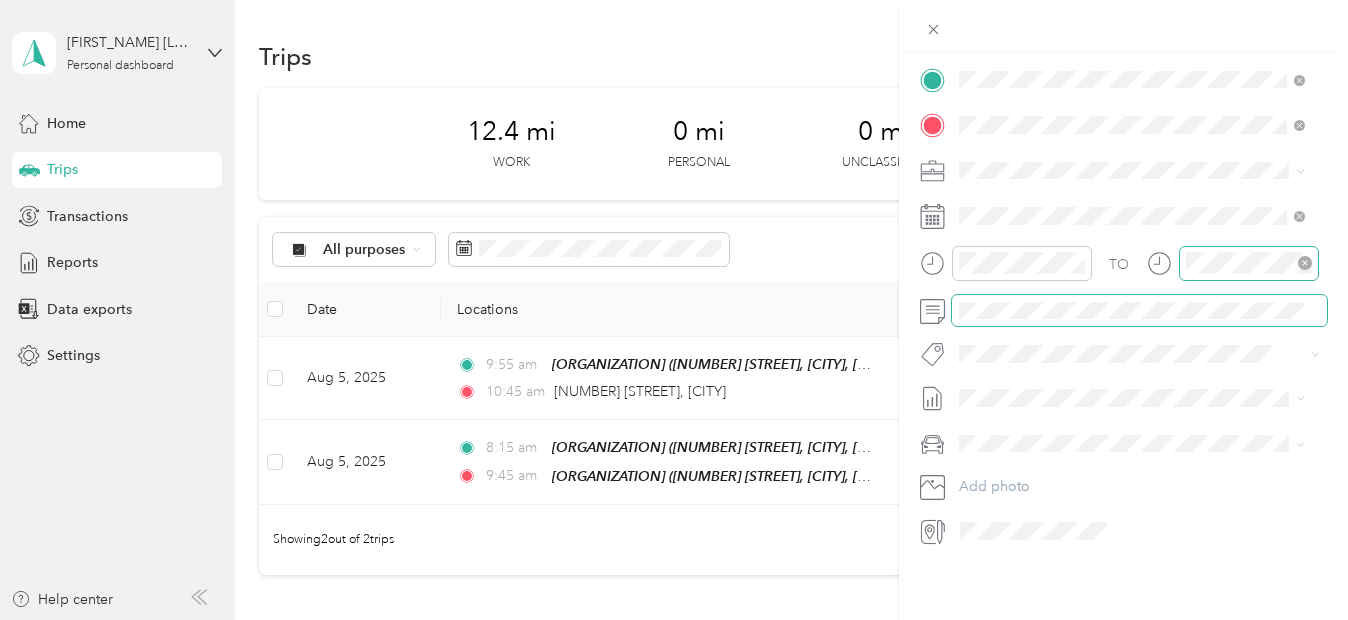 click at bounding box center (1249, 263) 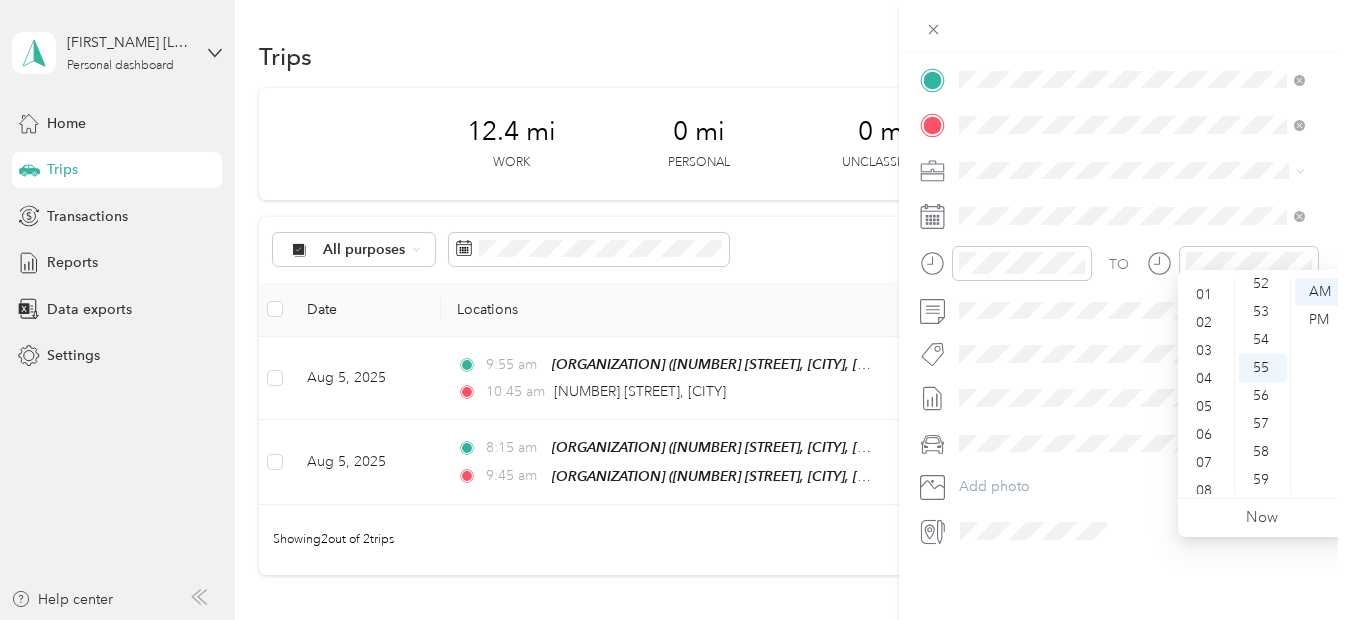 scroll, scrollTop: 0, scrollLeft: 0, axis: both 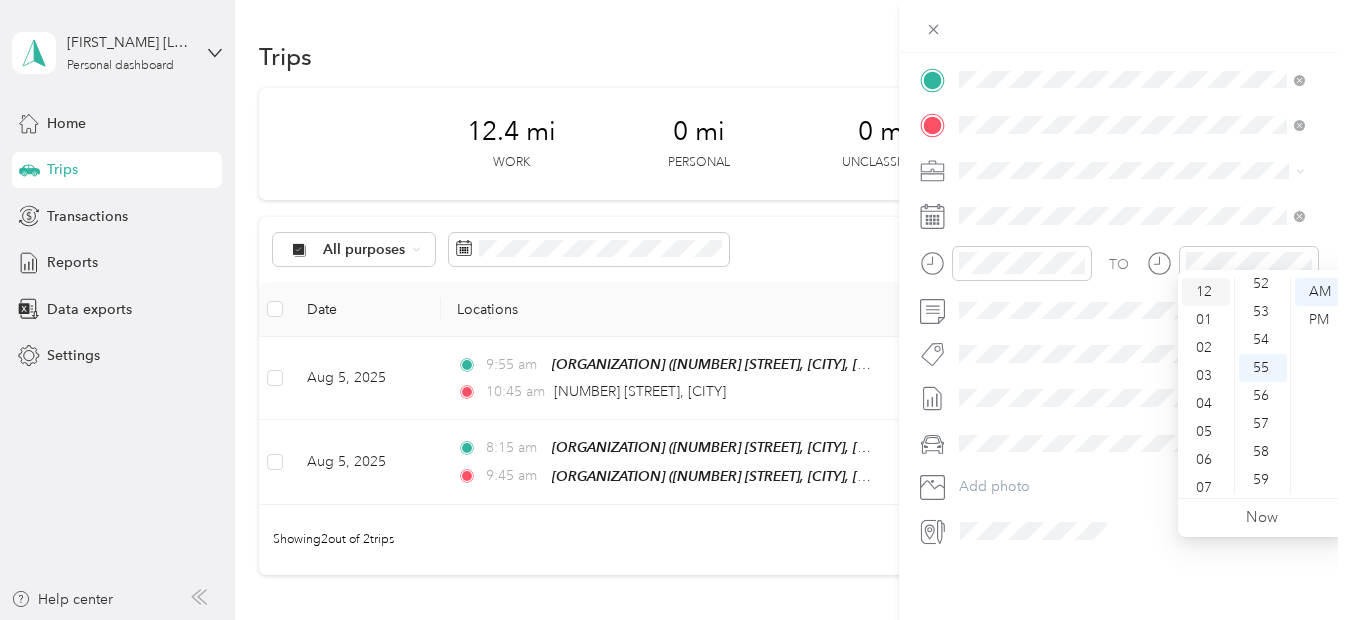 click on "12" at bounding box center [1206, 292] 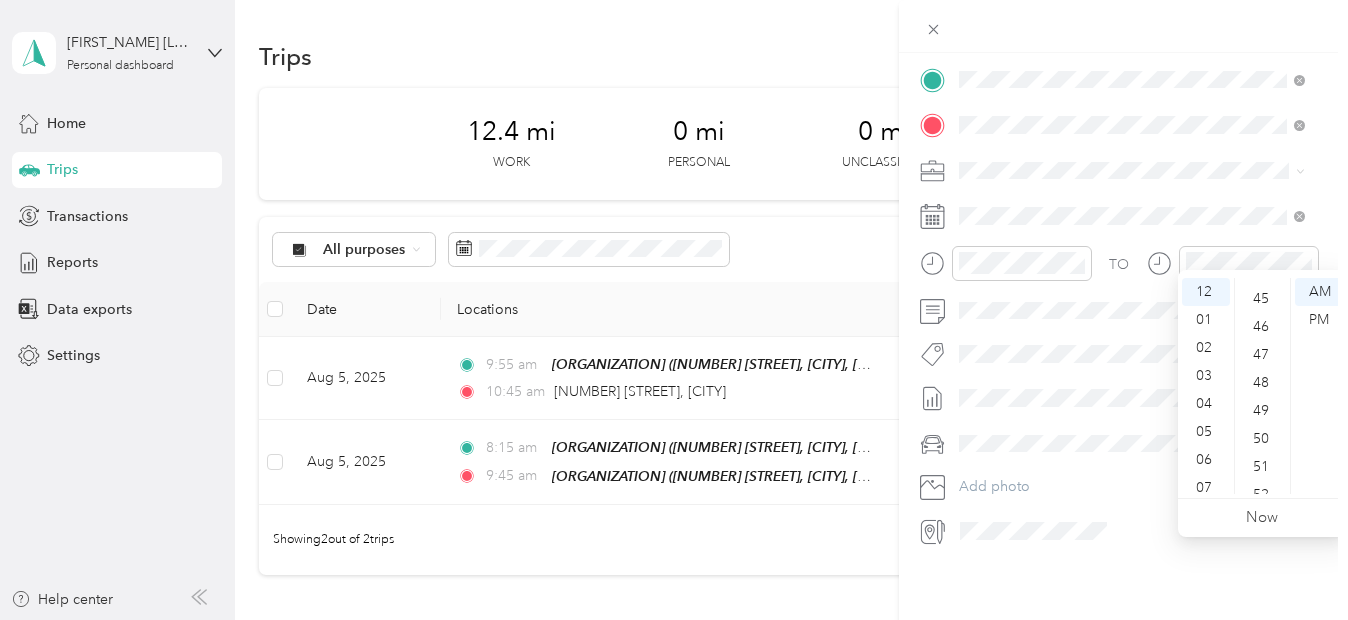 scroll, scrollTop: 1235, scrollLeft: 0, axis: vertical 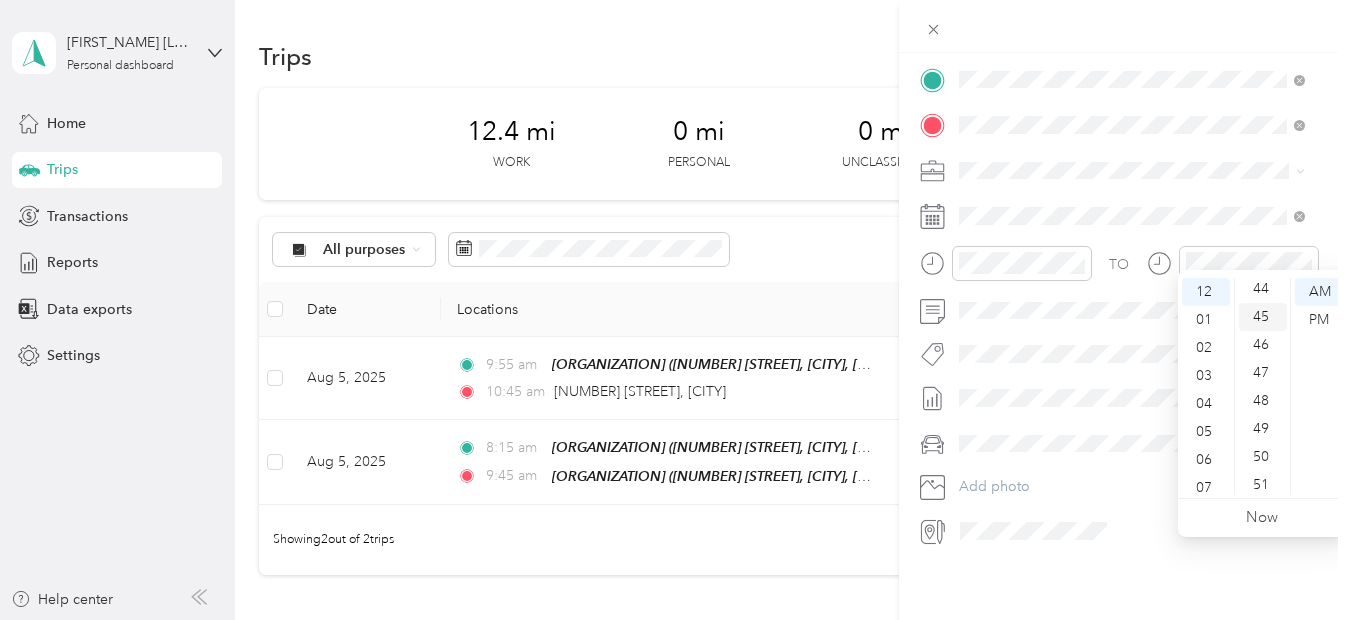 click on "45" at bounding box center [1263, 317] 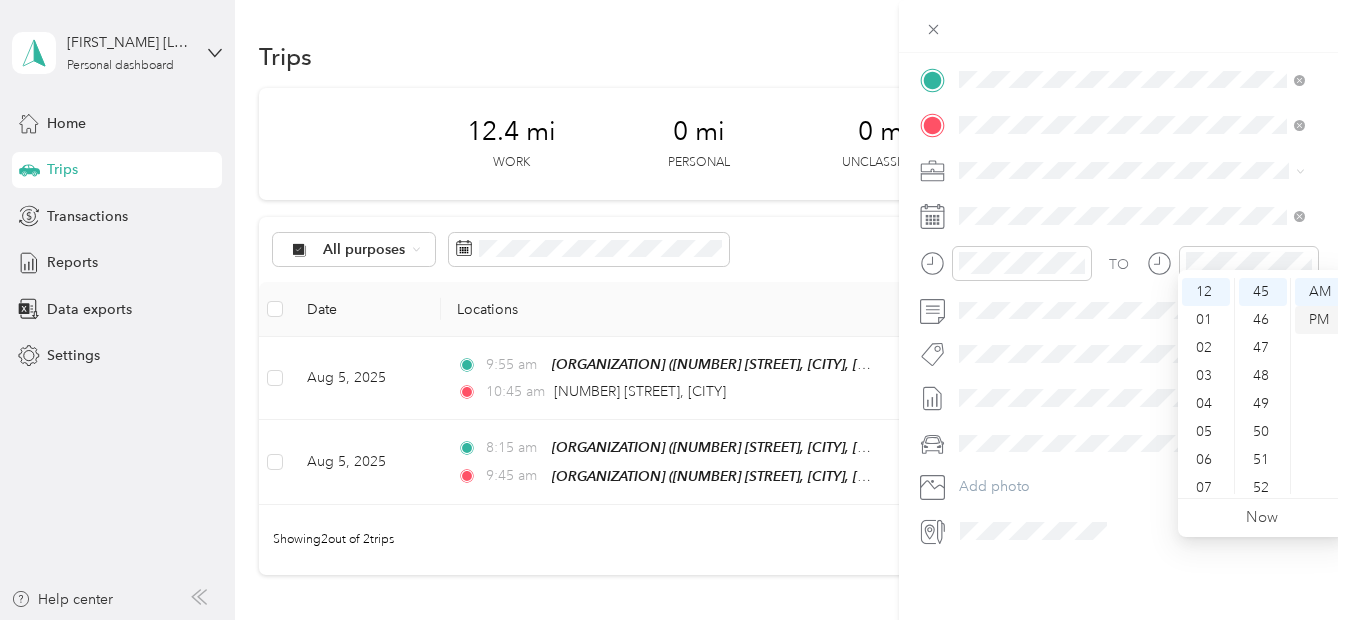 click on "PM" at bounding box center (1319, 320) 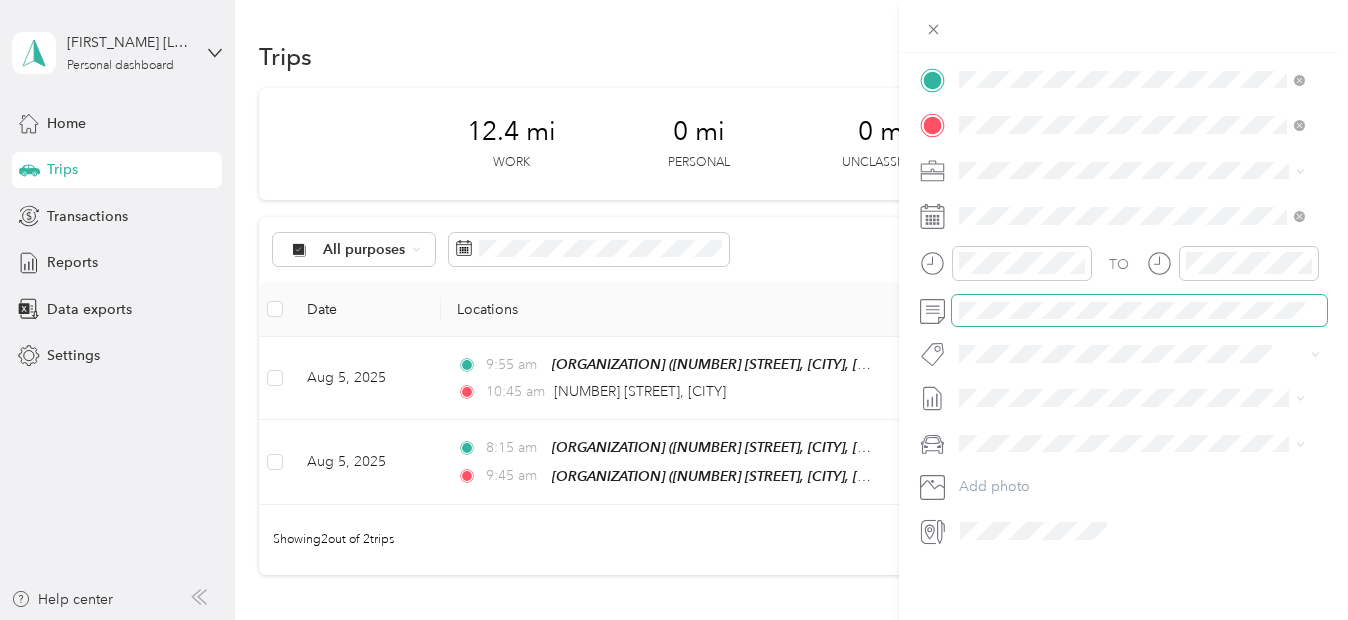 click at bounding box center [1139, 311] 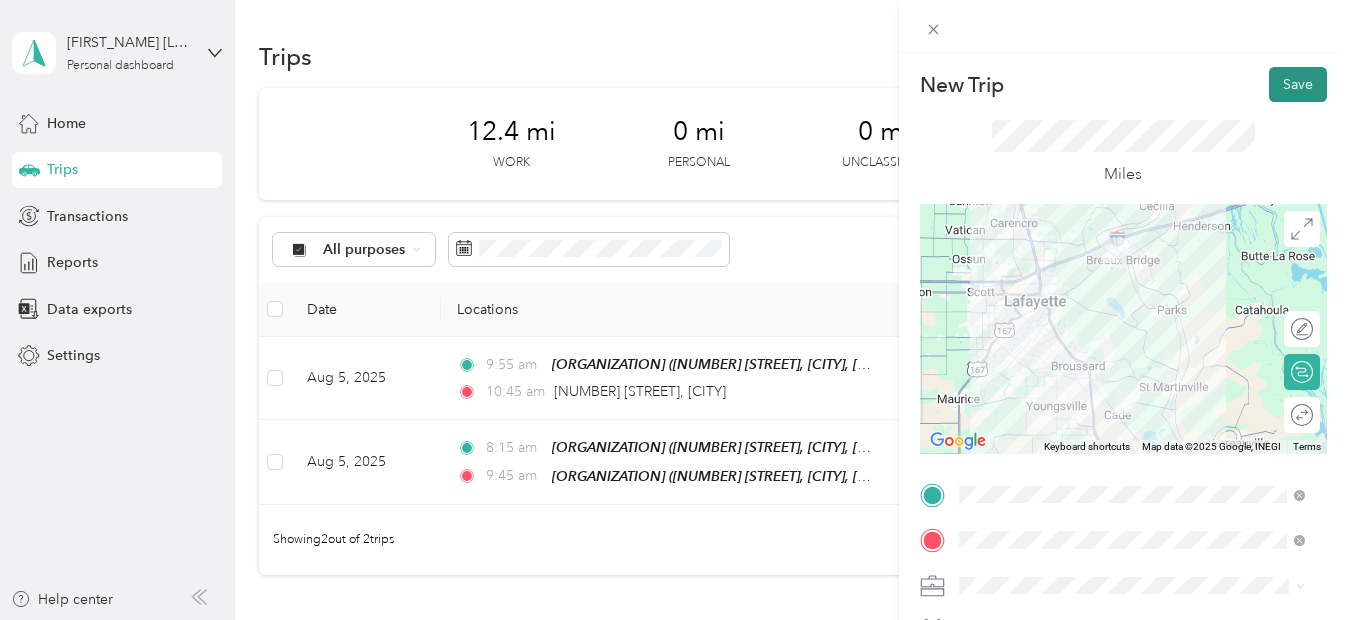 click on "Save" at bounding box center [1298, 84] 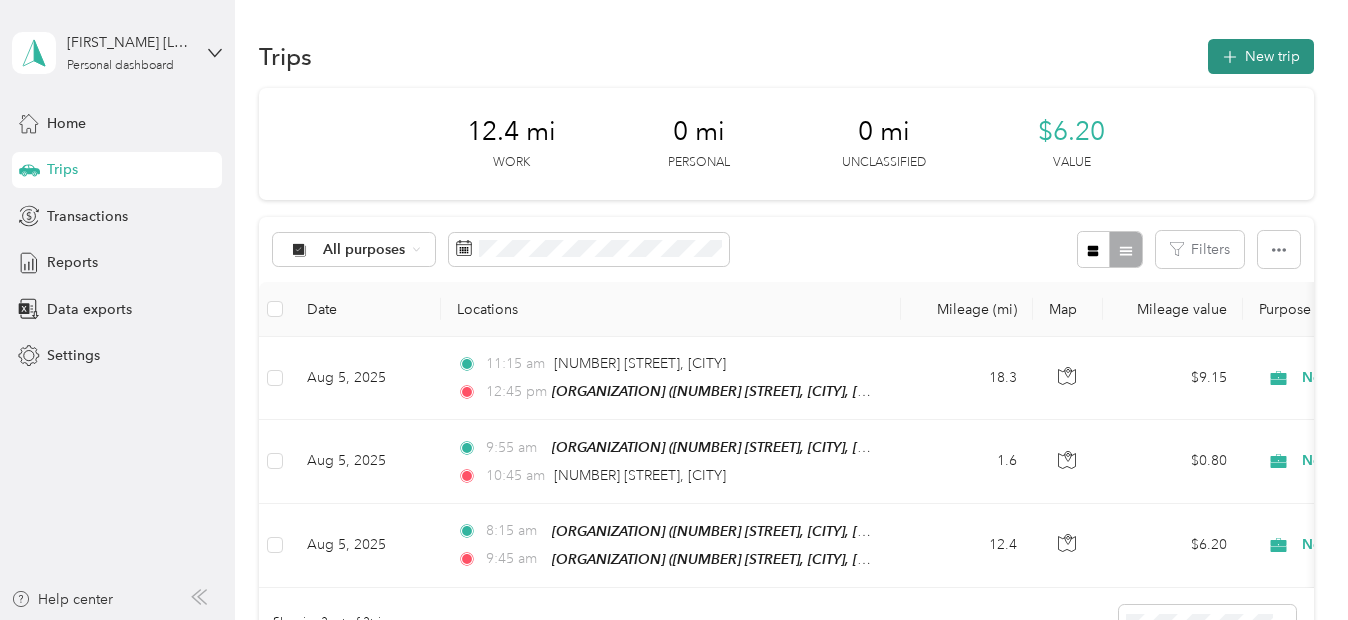 click on "New trip" at bounding box center (1261, 56) 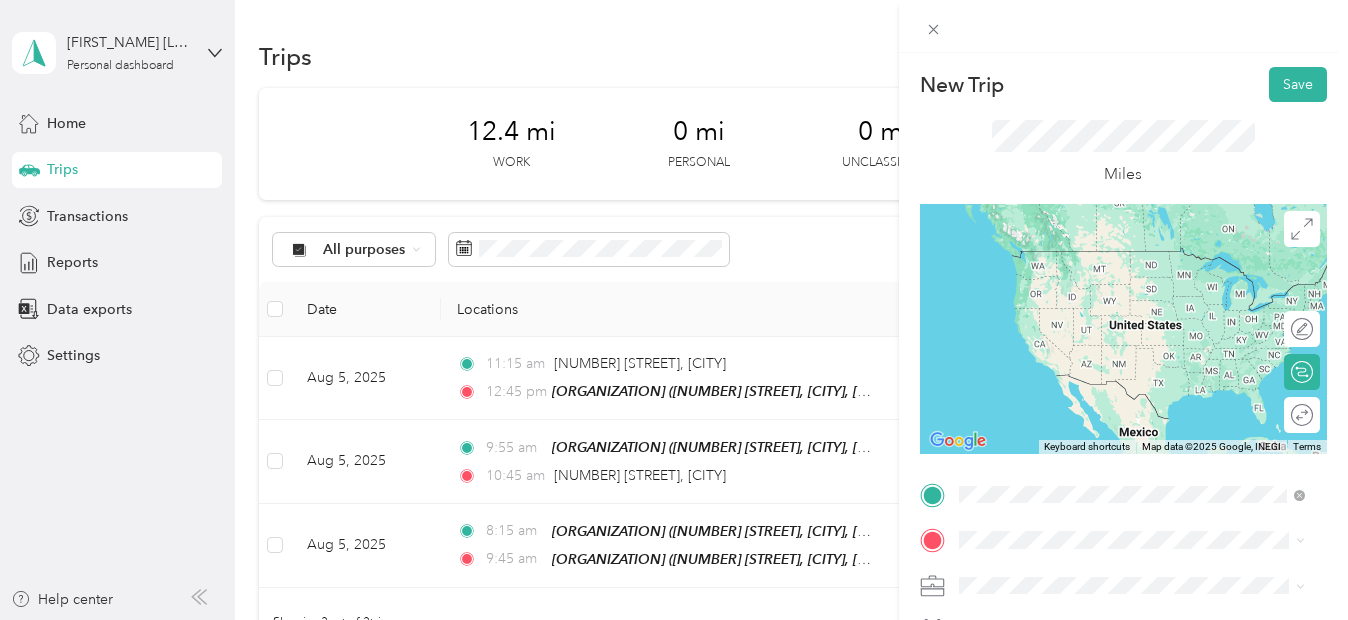 click on "TEAM [ORGANIZATION] [NUMBER] [STREET], [POSTAL_CODE], [CITY], [STATE]" at bounding box center [1147, 284] 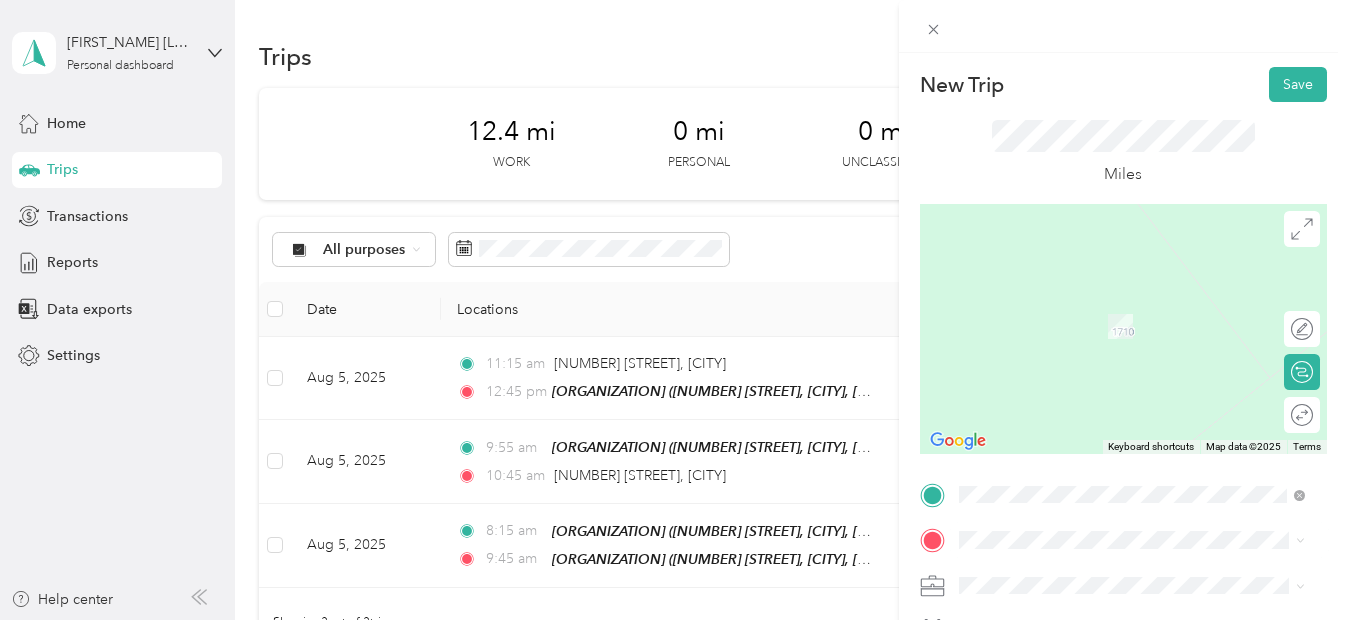 click on "[NUMBER] [STREET]
[CITY], [STATE] [POSTAL_CODE], [COUNTRY]" at bounding box center (1140, 294) 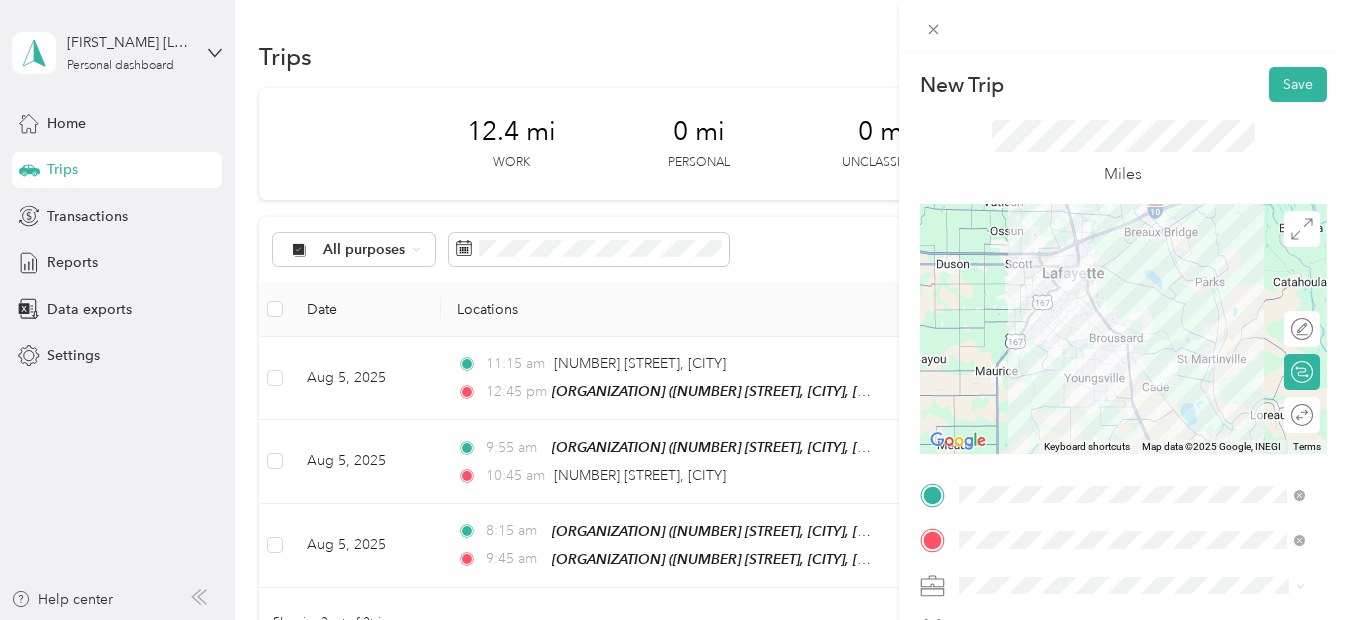 scroll, scrollTop: 430, scrollLeft: 0, axis: vertical 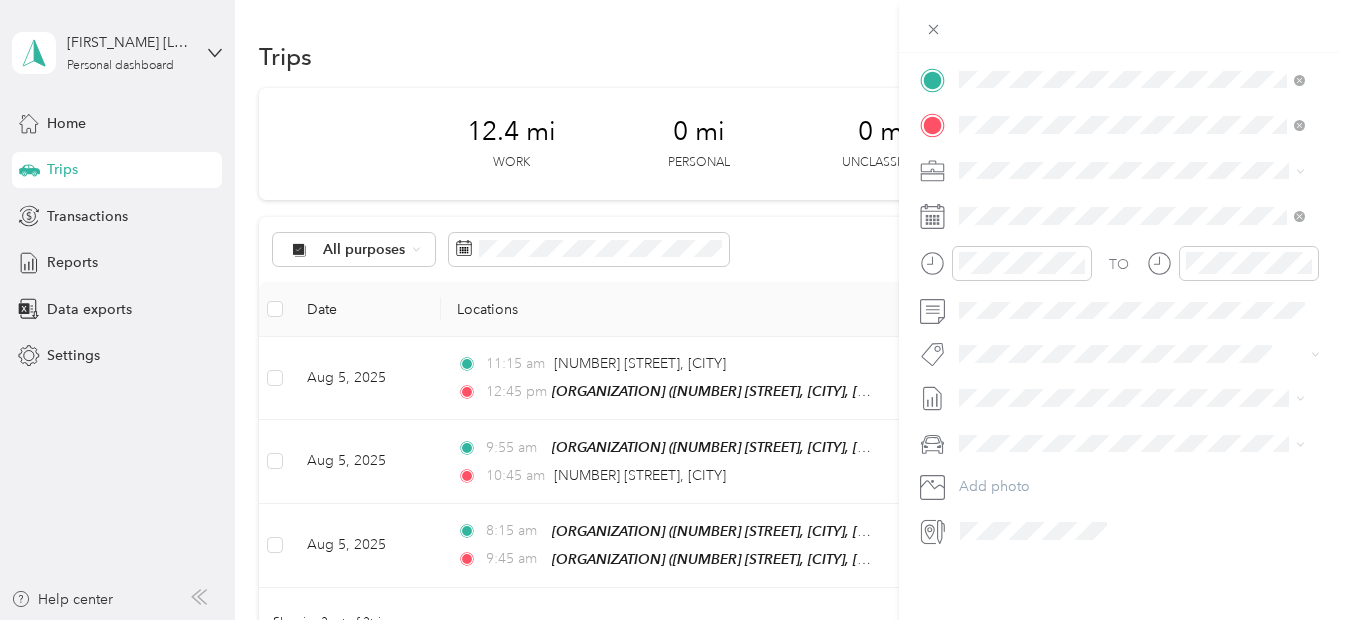 click on "New Trip Save This trip cannot be edited because it is either under review, approved, or paid. Contact your Team Manager to edit it. Miles To navigate the map with touch gestures double-tap and hold your finger on the map, then drag the map. ← Move left → Move right ↑ Move up ↓ Move down + Zoom in - Zoom out Home Jump left by 75% End Jump right by 75% Page Up Jump up by 75% Page Down Jump down by 75% Keyboard shortcuts Map Data Map data ©2025 Google, INEGI Map data ©2025 Google, INEGI 10 km  Click to toggle between metric and imperial units Terms Report a map error Edit route Calculate route Round trip TO Add photo Other - Leave Note Supply Drop On Call GIP On Call Respite On Call Normal Visit Volunteer Marketing Normal Visit Continuous Care GIP Respite Personal" at bounding box center [669, 620] 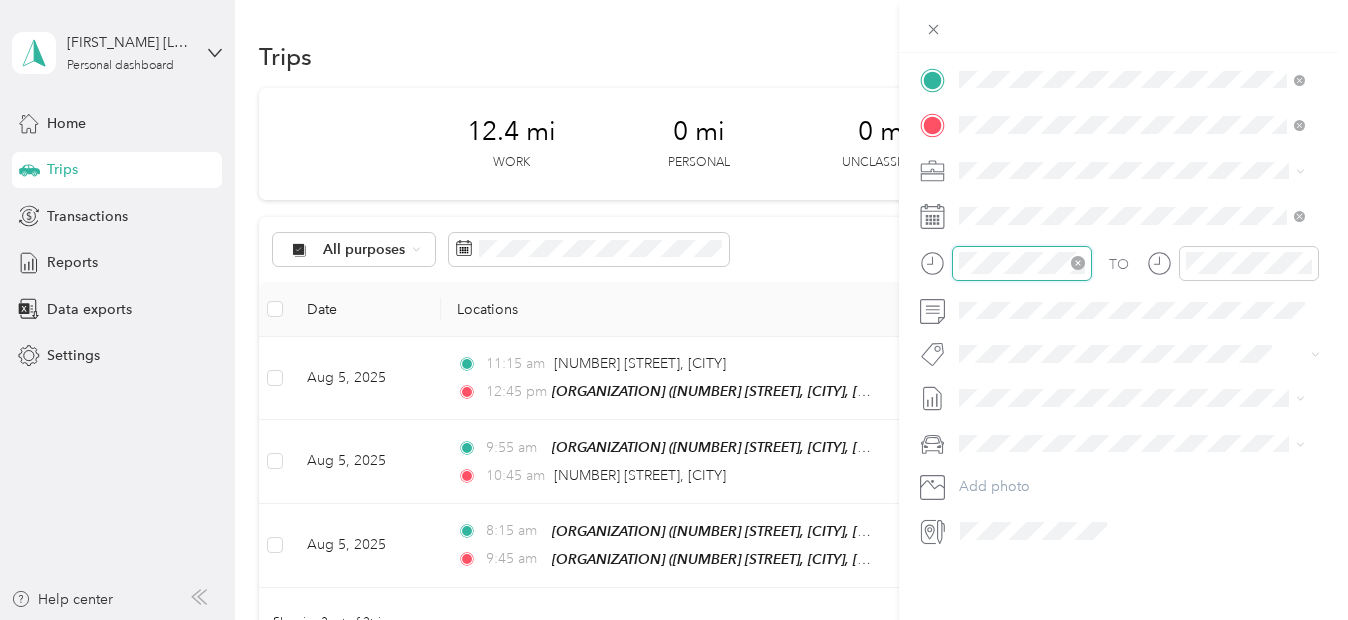 scroll, scrollTop: 56, scrollLeft: 0, axis: vertical 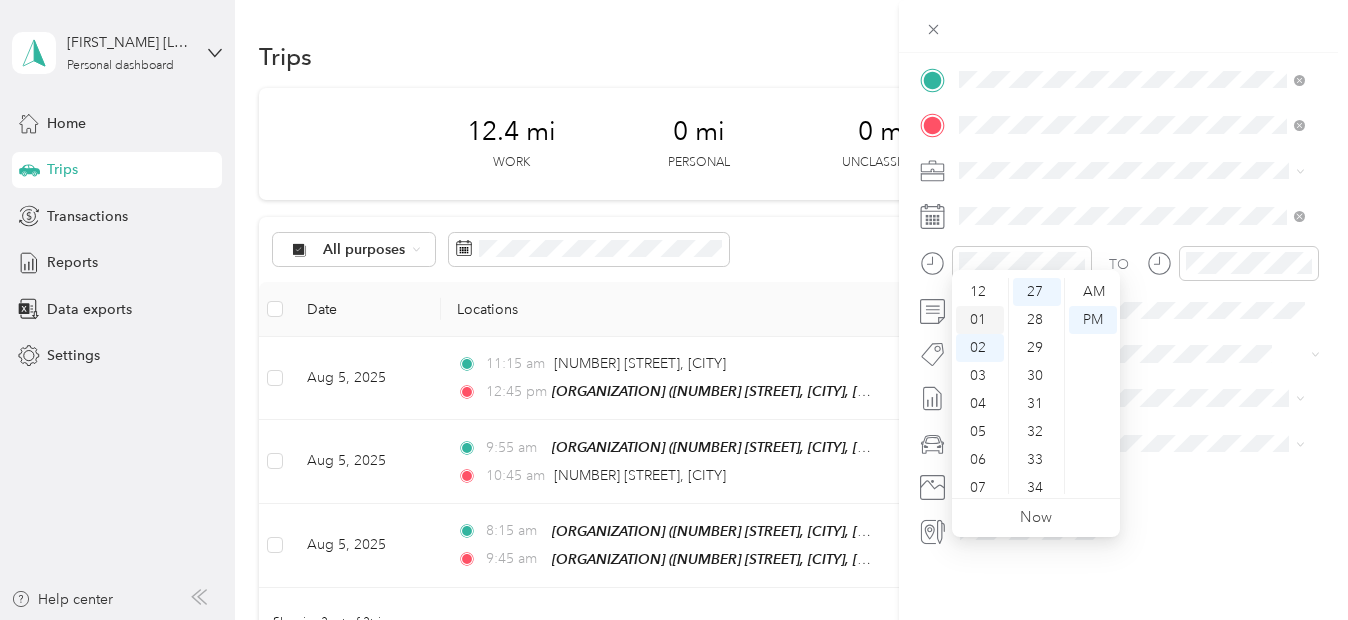 click on "01" at bounding box center (980, 320) 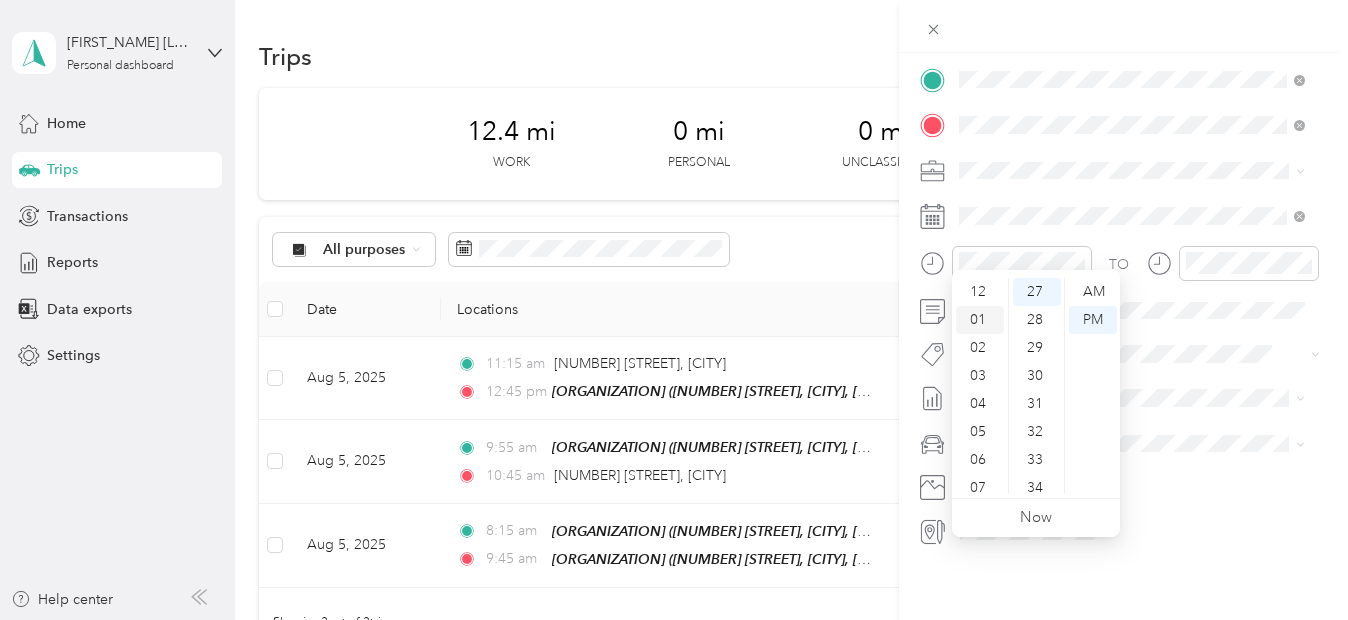 scroll, scrollTop: 28, scrollLeft: 0, axis: vertical 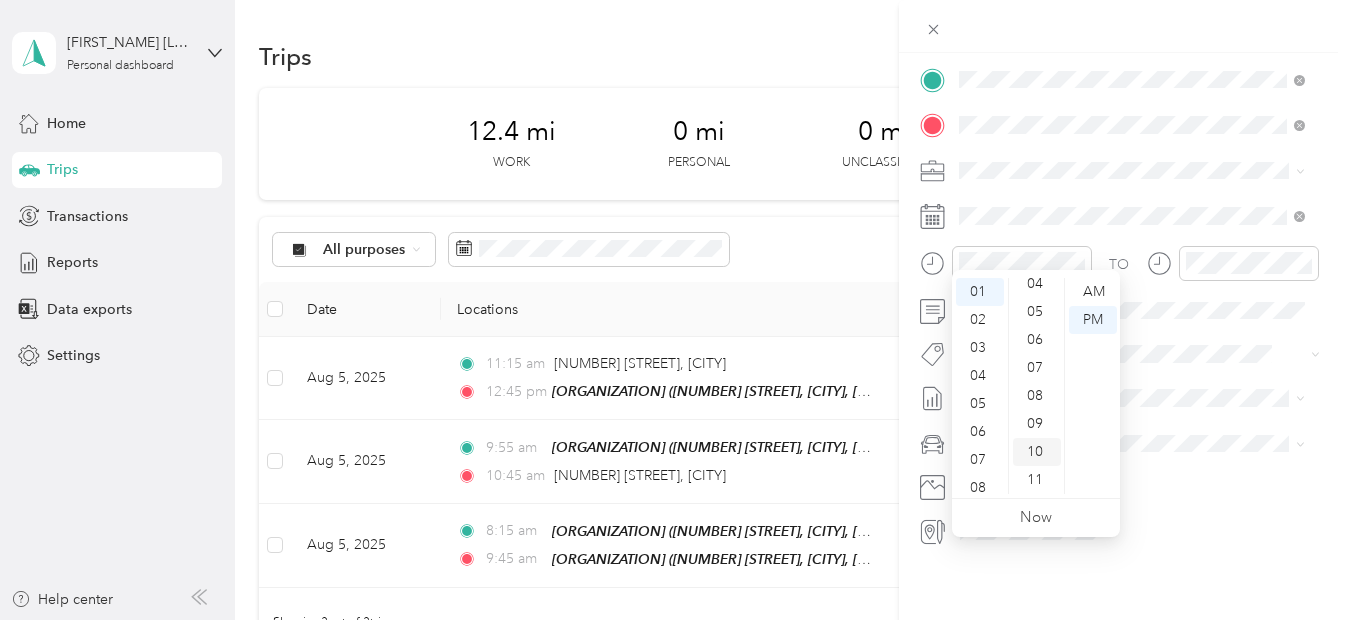 click on "10" at bounding box center (1037, 452) 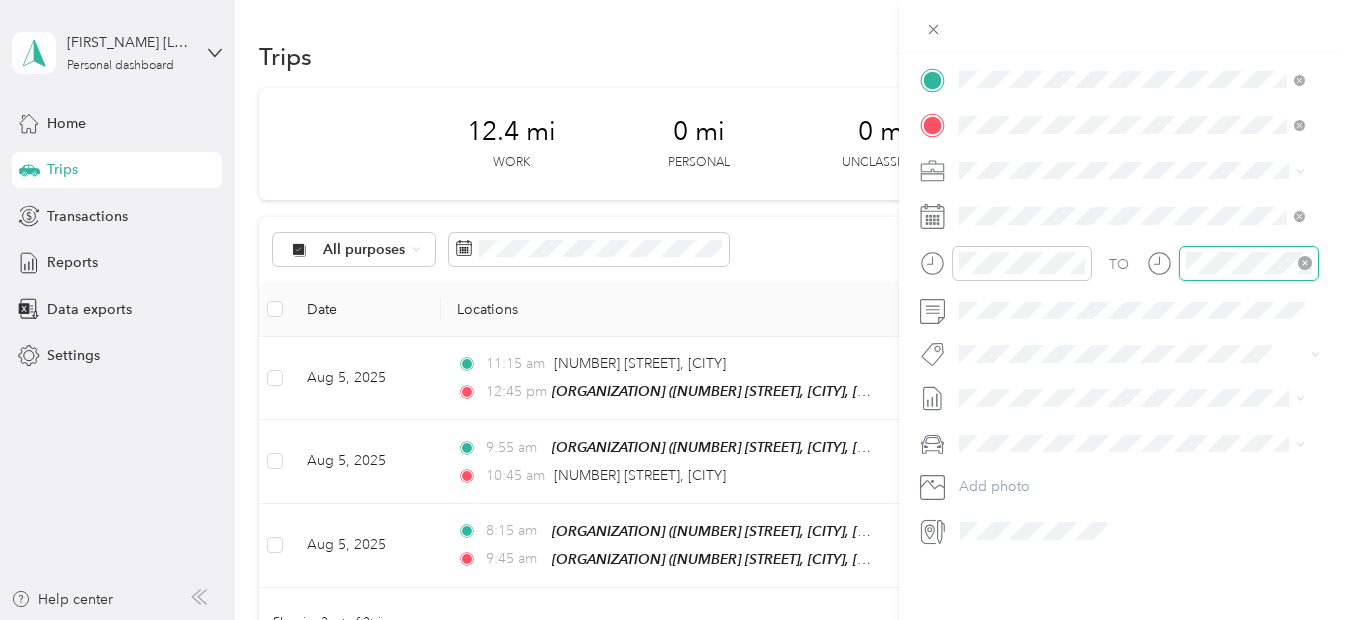 scroll, scrollTop: 55, scrollLeft: 0, axis: vertical 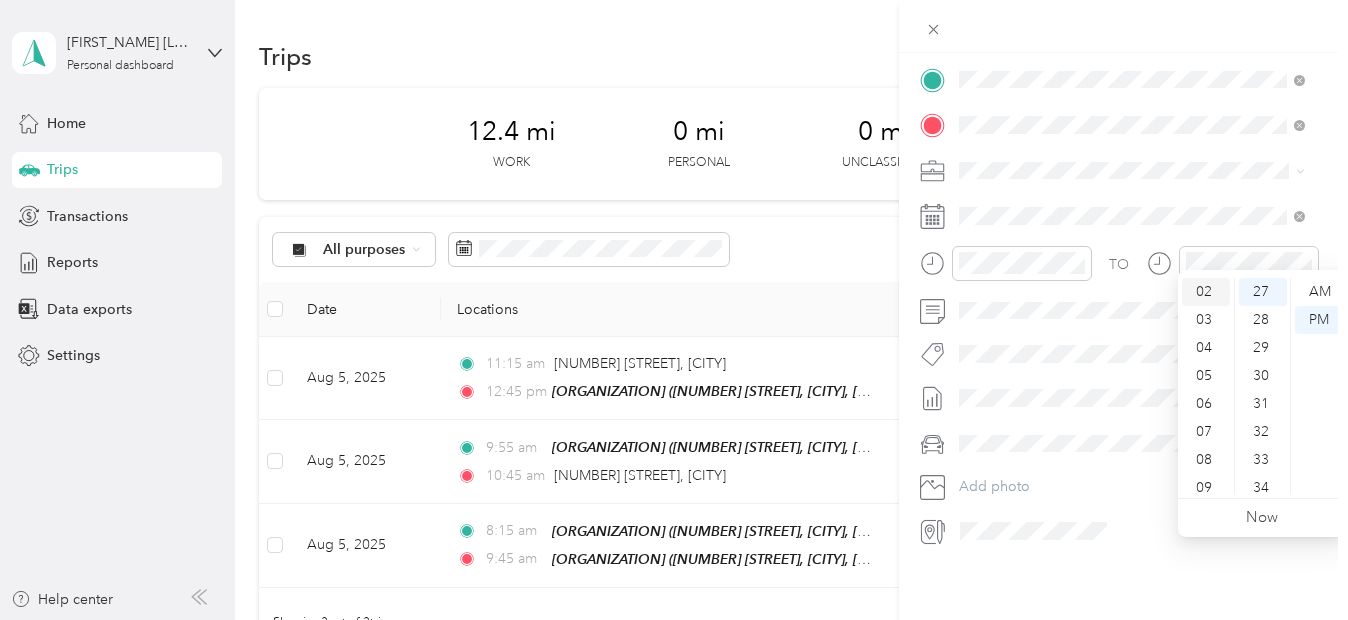 click on "02" at bounding box center (1206, 292) 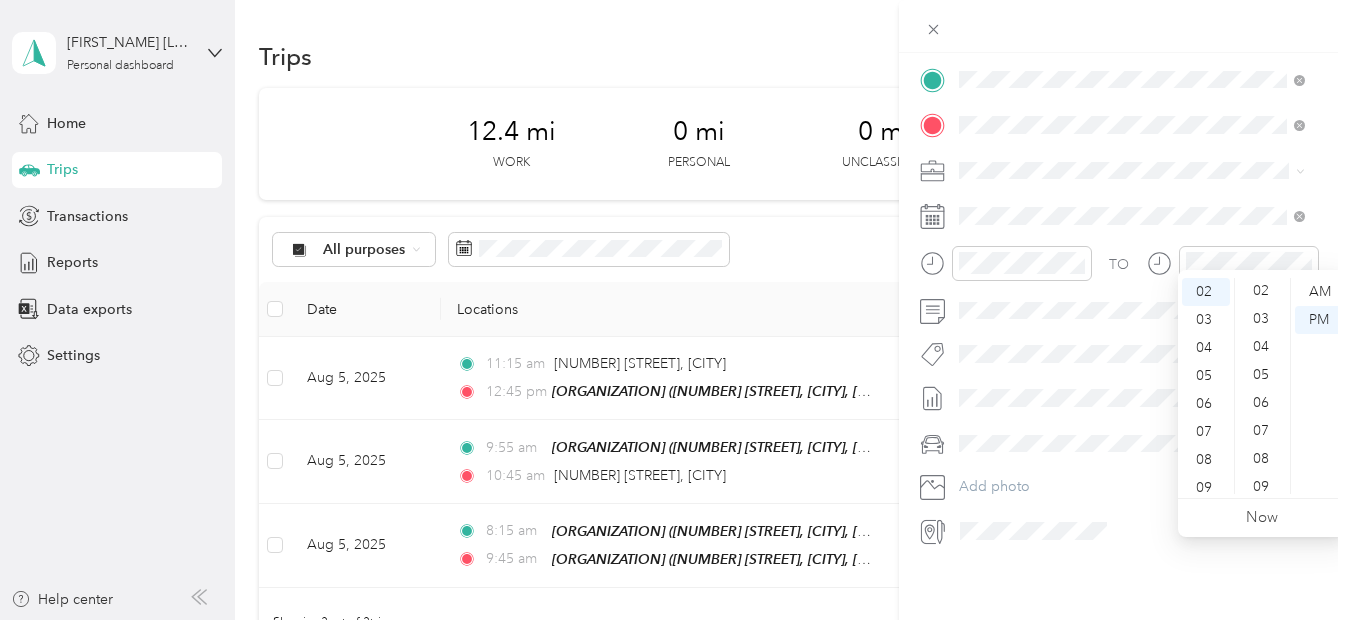 scroll, scrollTop: 0, scrollLeft: 0, axis: both 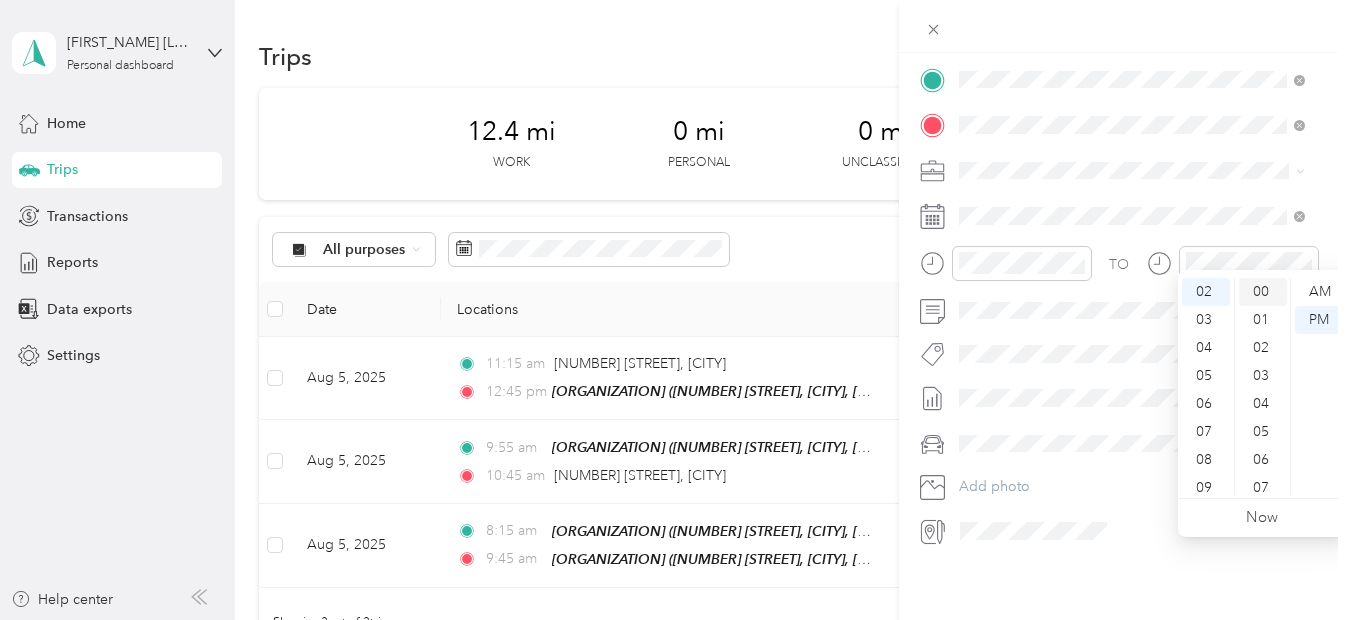 click on "00" at bounding box center [1263, 292] 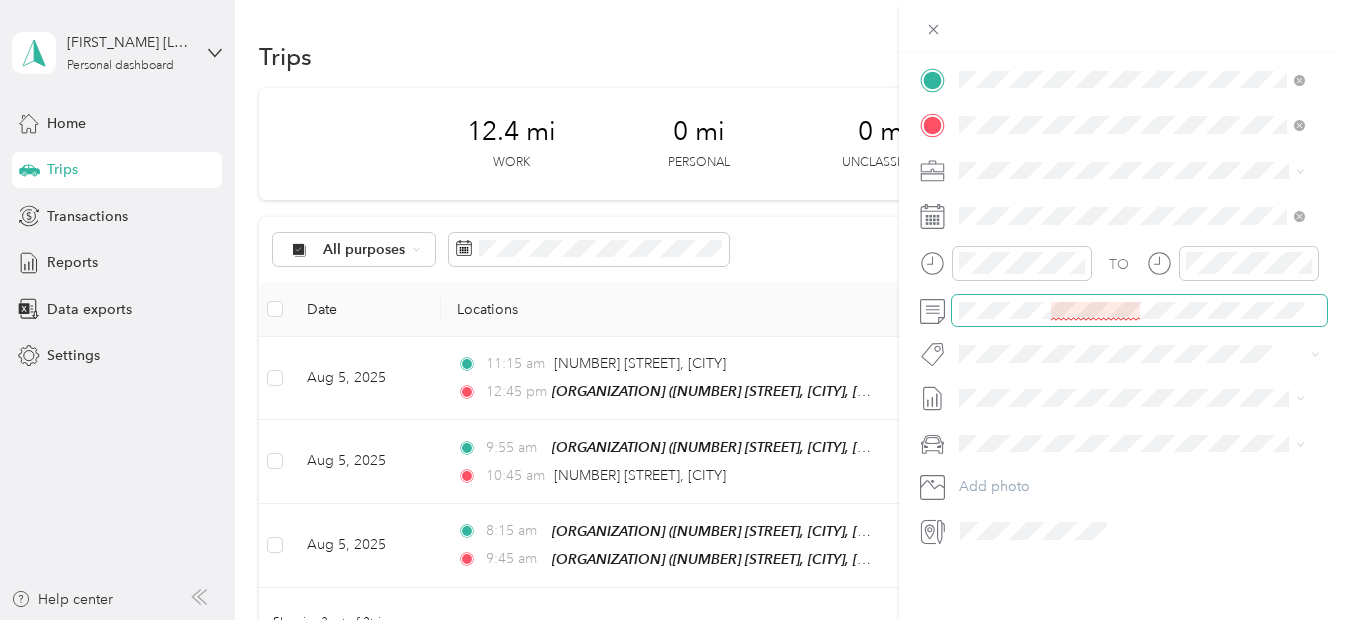 scroll, scrollTop: 0, scrollLeft: 0, axis: both 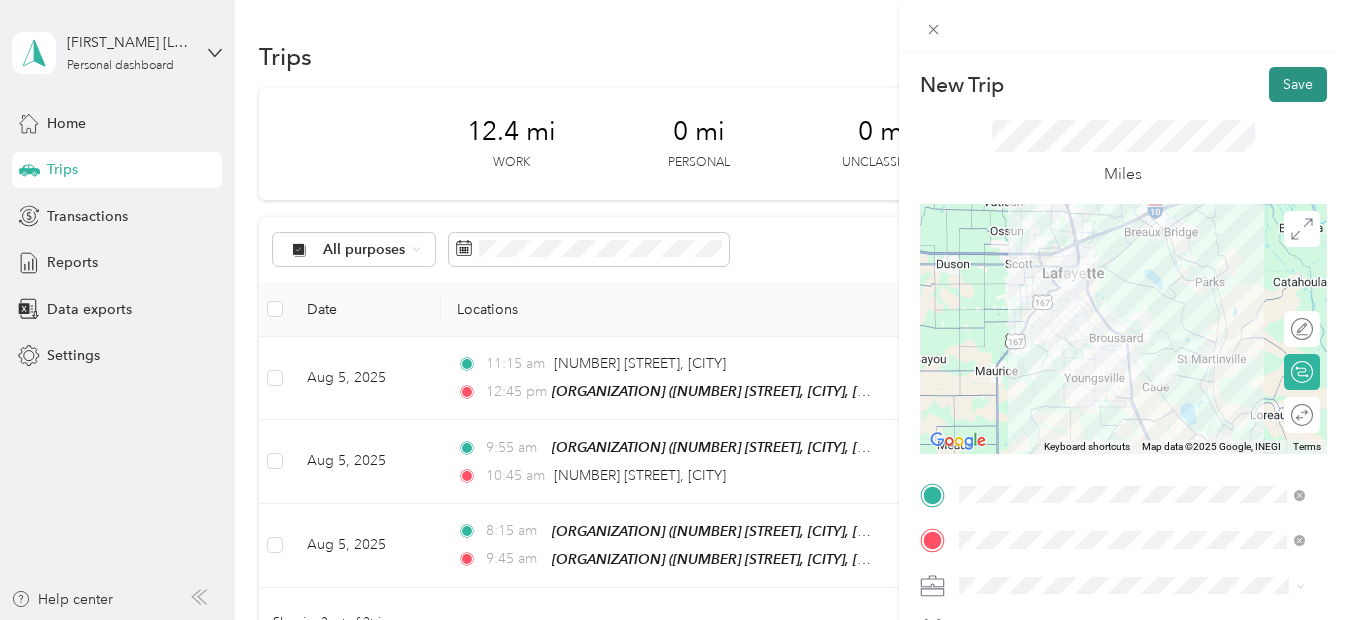 click on "Save" at bounding box center [1298, 84] 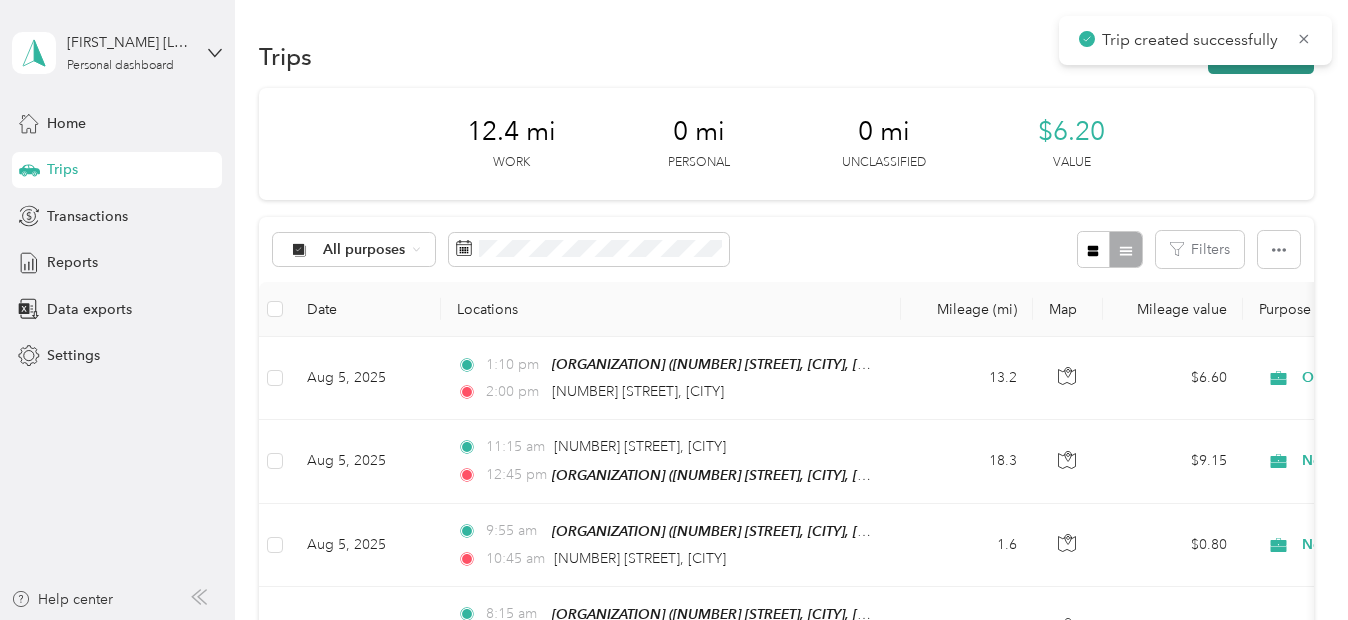 click on "New trip" at bounding box center [1261, 56] 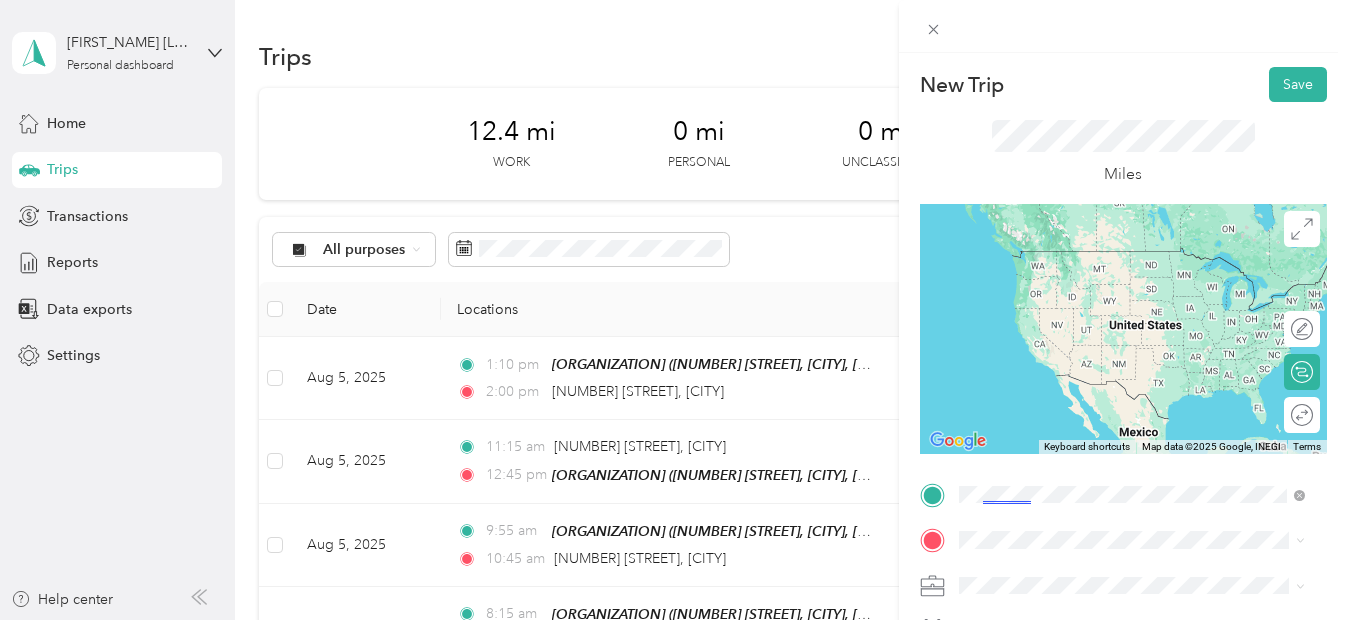 click on "[NUMBER] [STREET]
[CITY], [STATE] [POSTAL_CODE], [COUNTRY]" at bounding box center (1140, 336) 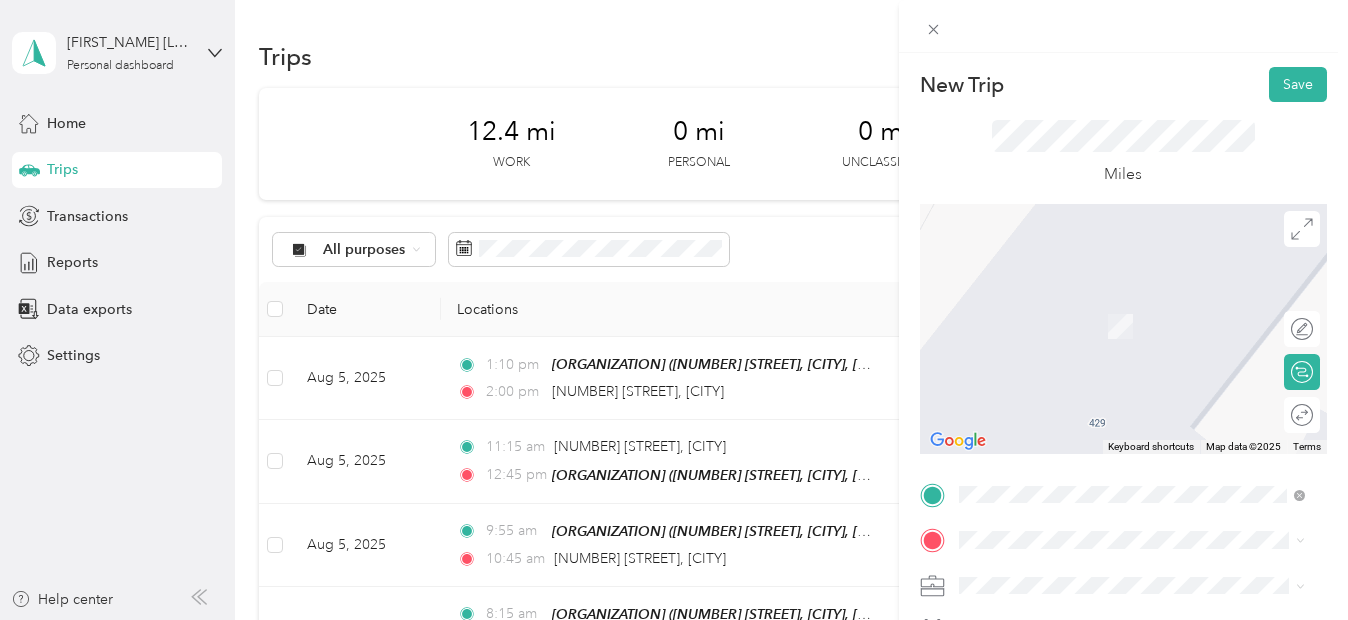 click on "[NUMBER] [STREET], [CITY] ([NUMBER] [STREET], [CITY], [STATE], [COUNTRY])" at bounding box center (1132, 406) 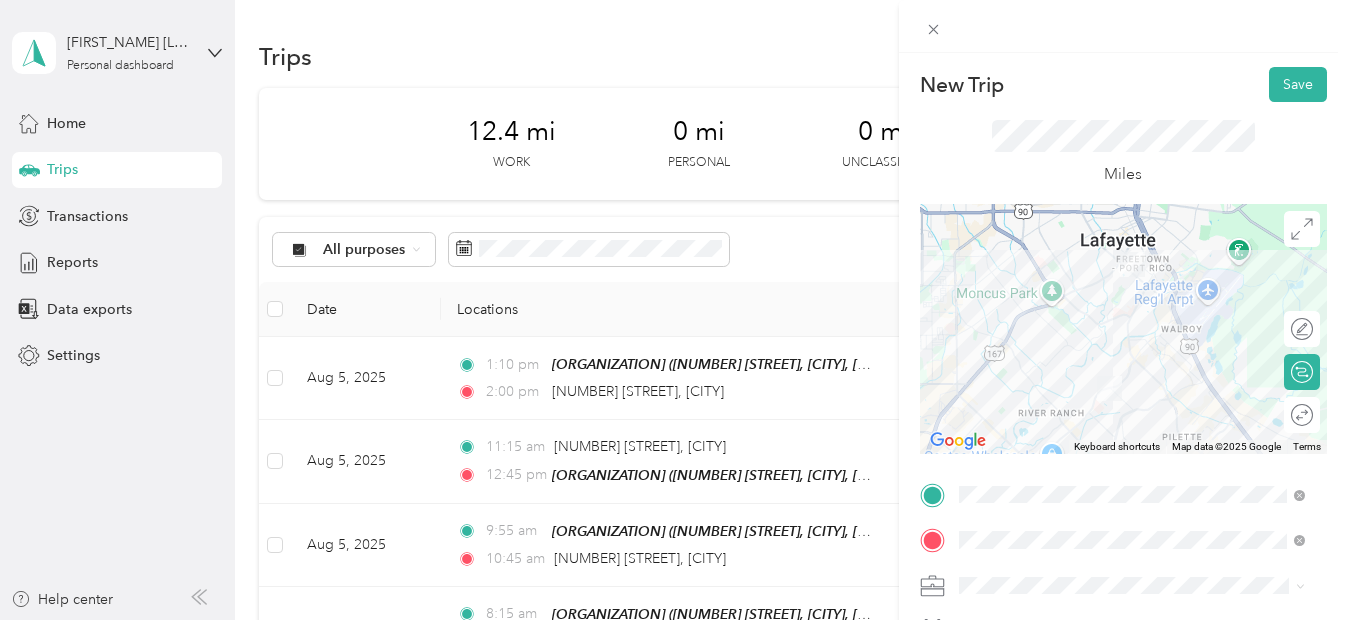 scroll, scrollTop: 430, scrollLeft: 0, axis: vertical 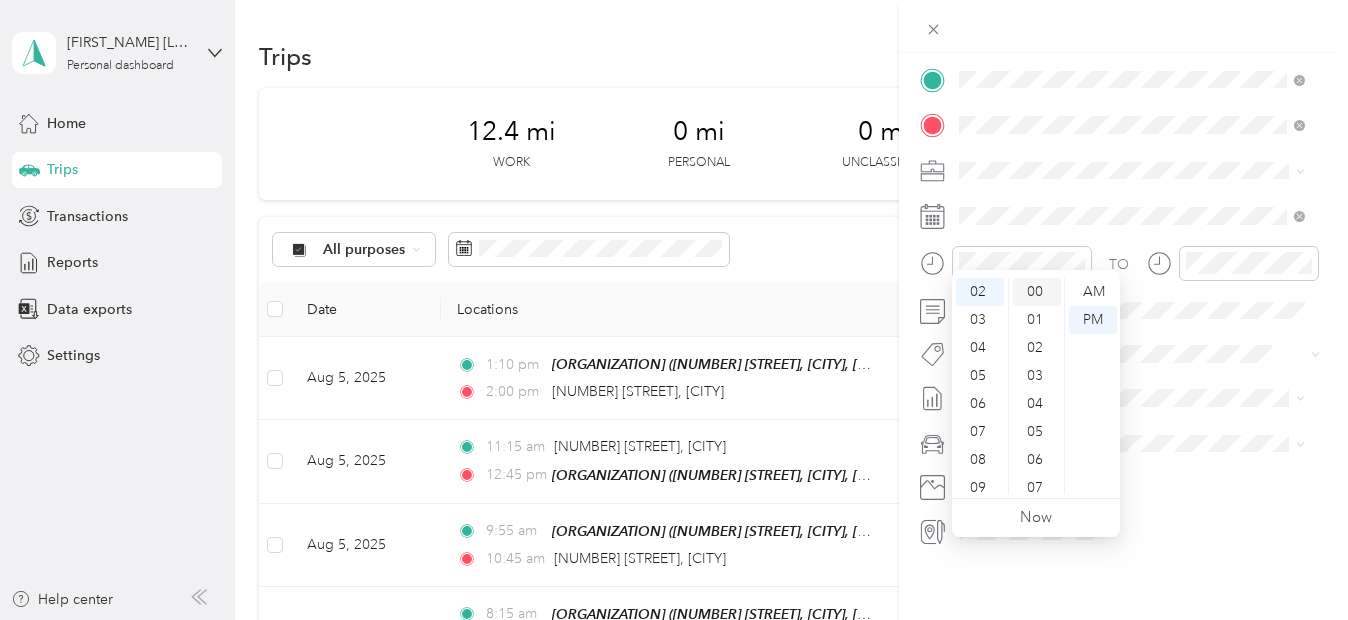 click on "00" at bounding box center (1037, 292) 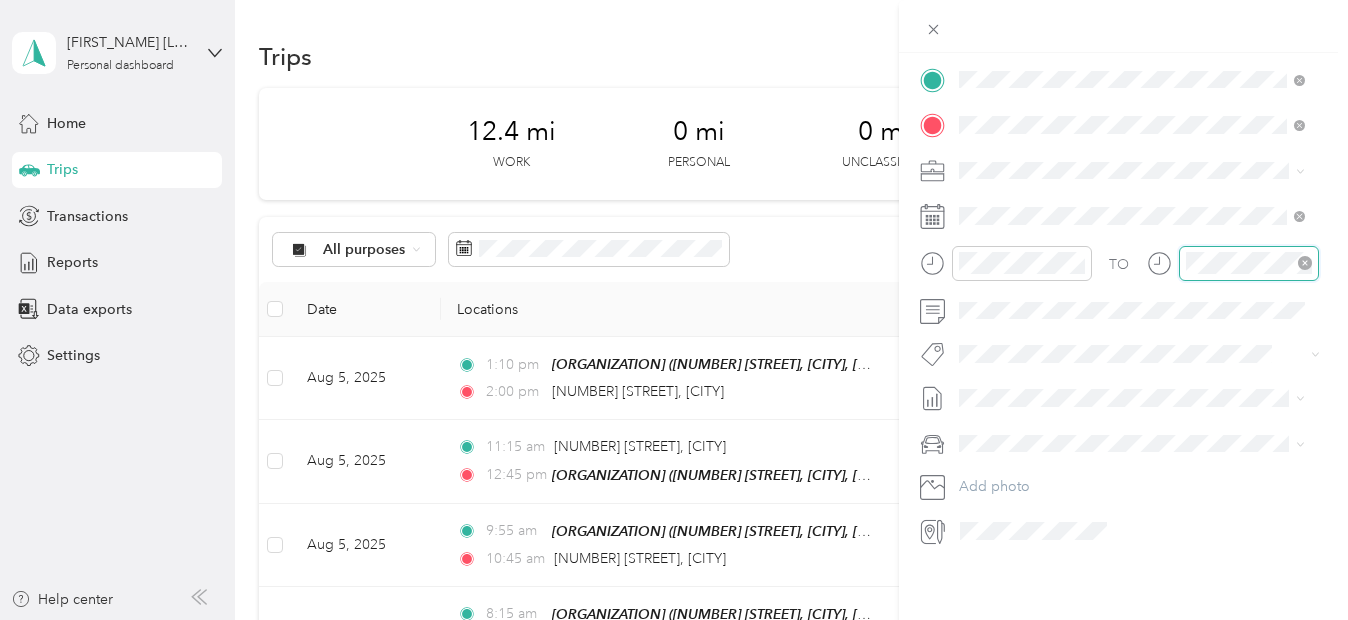 scroll, scrollTop: 55, scrollLeft: 0, axis: vertical 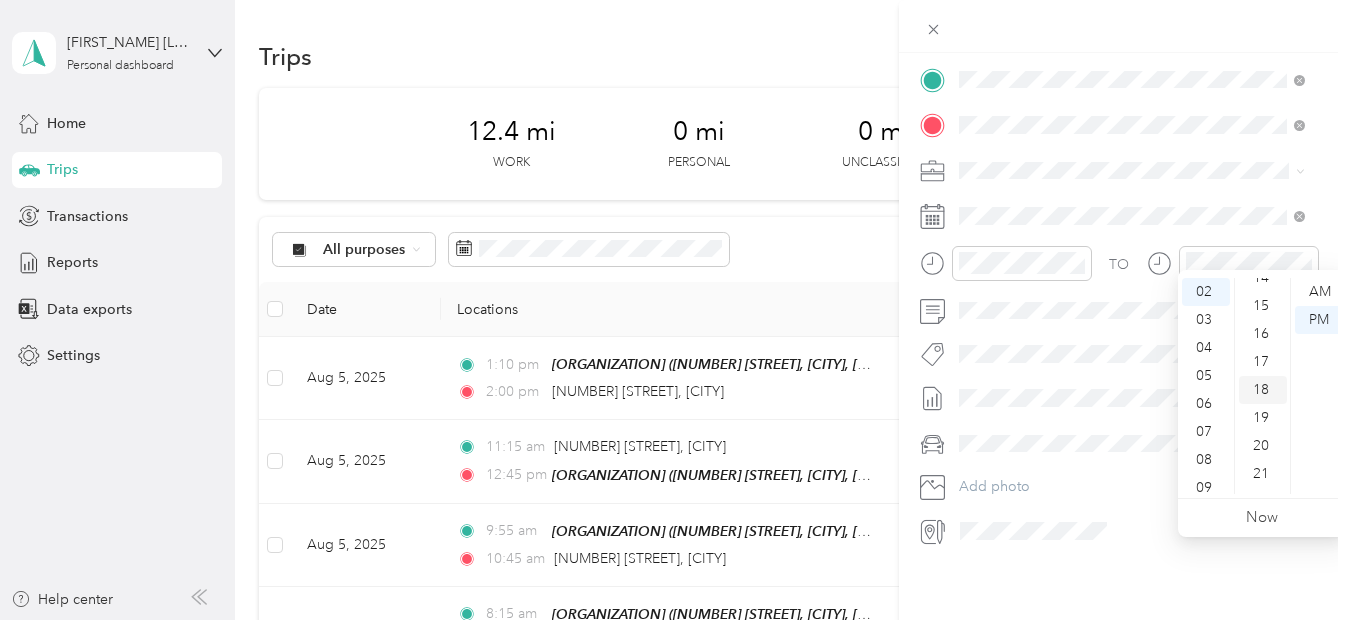 click on "18" at bounding box center [1263, 390] 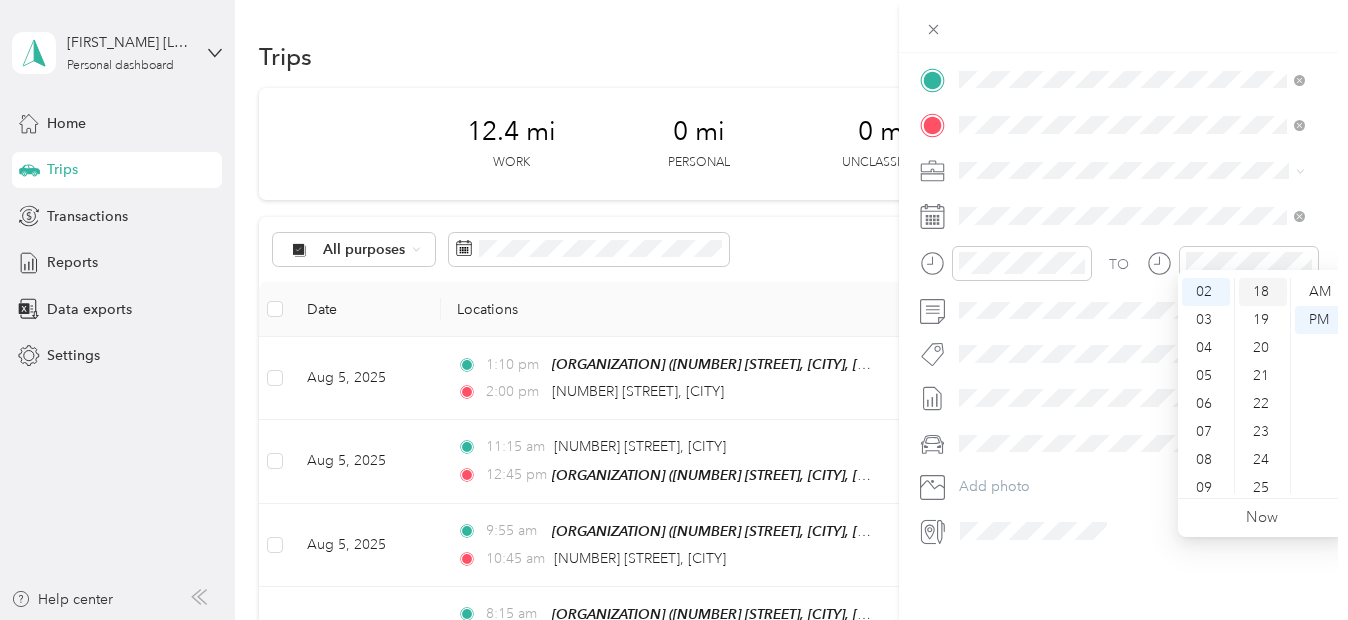 scroll, scrollTop: 504, scrollLeft: 0, axis: vertical 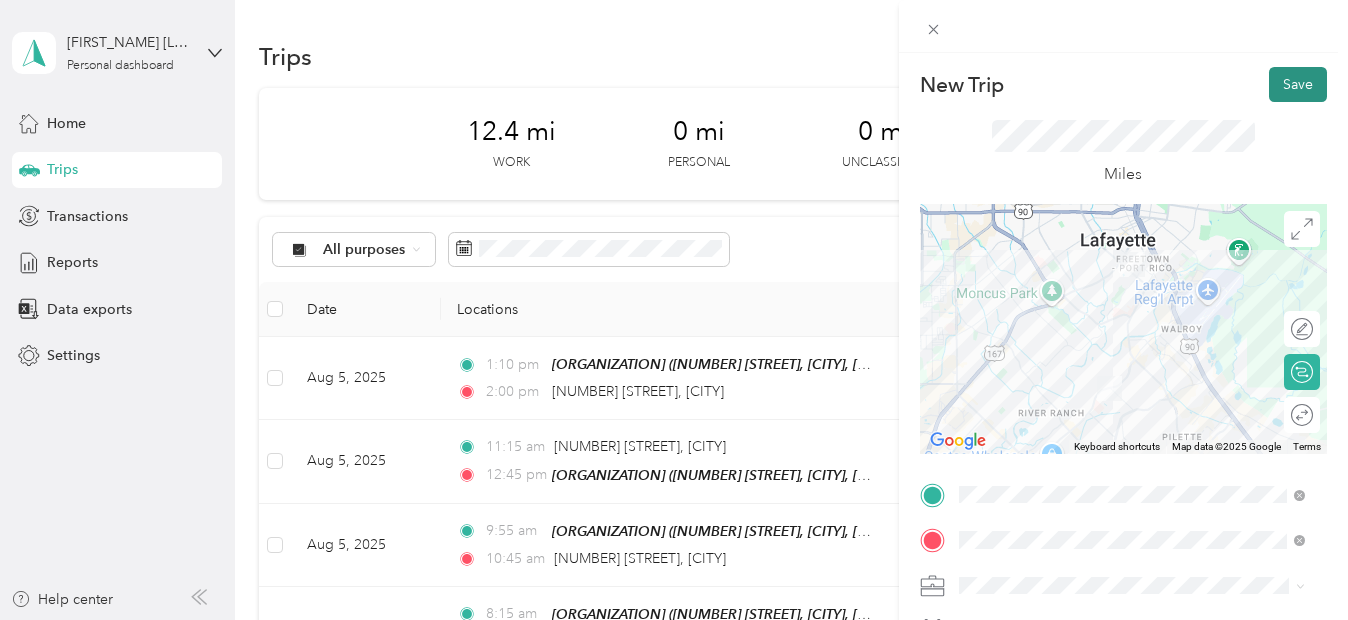 click on "Save" at bounding box center [1298, 84] 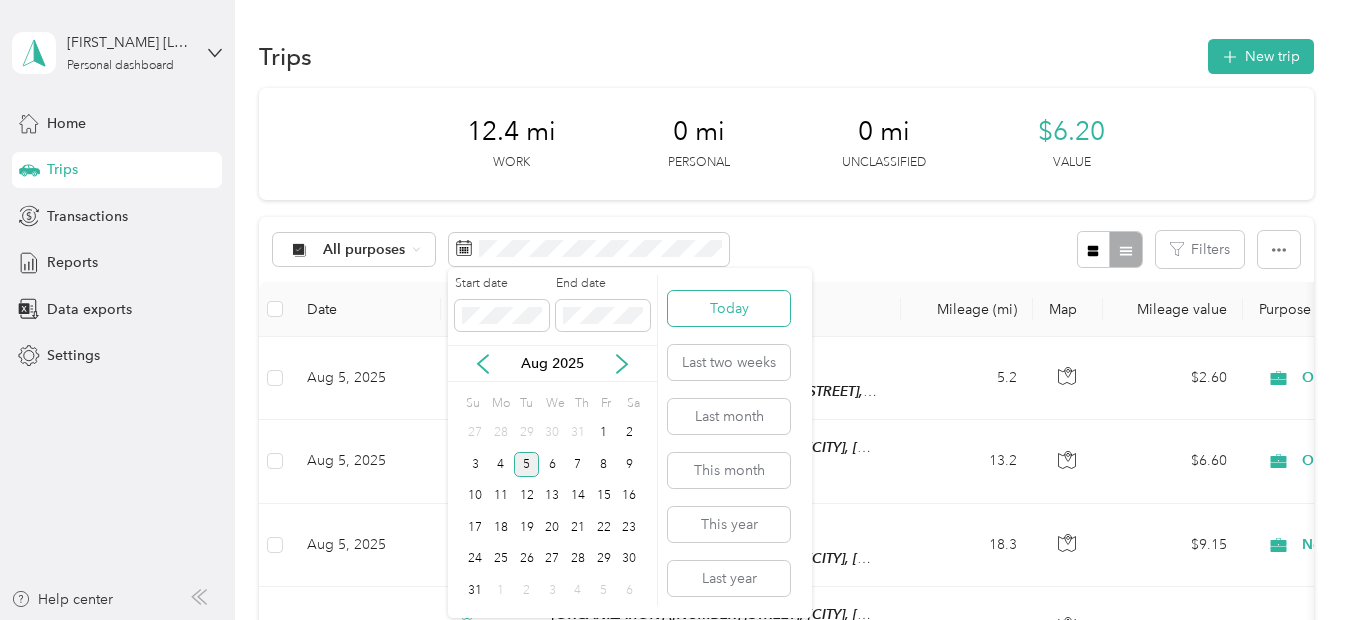 click on "Today" at bounding box center (729, 308) 